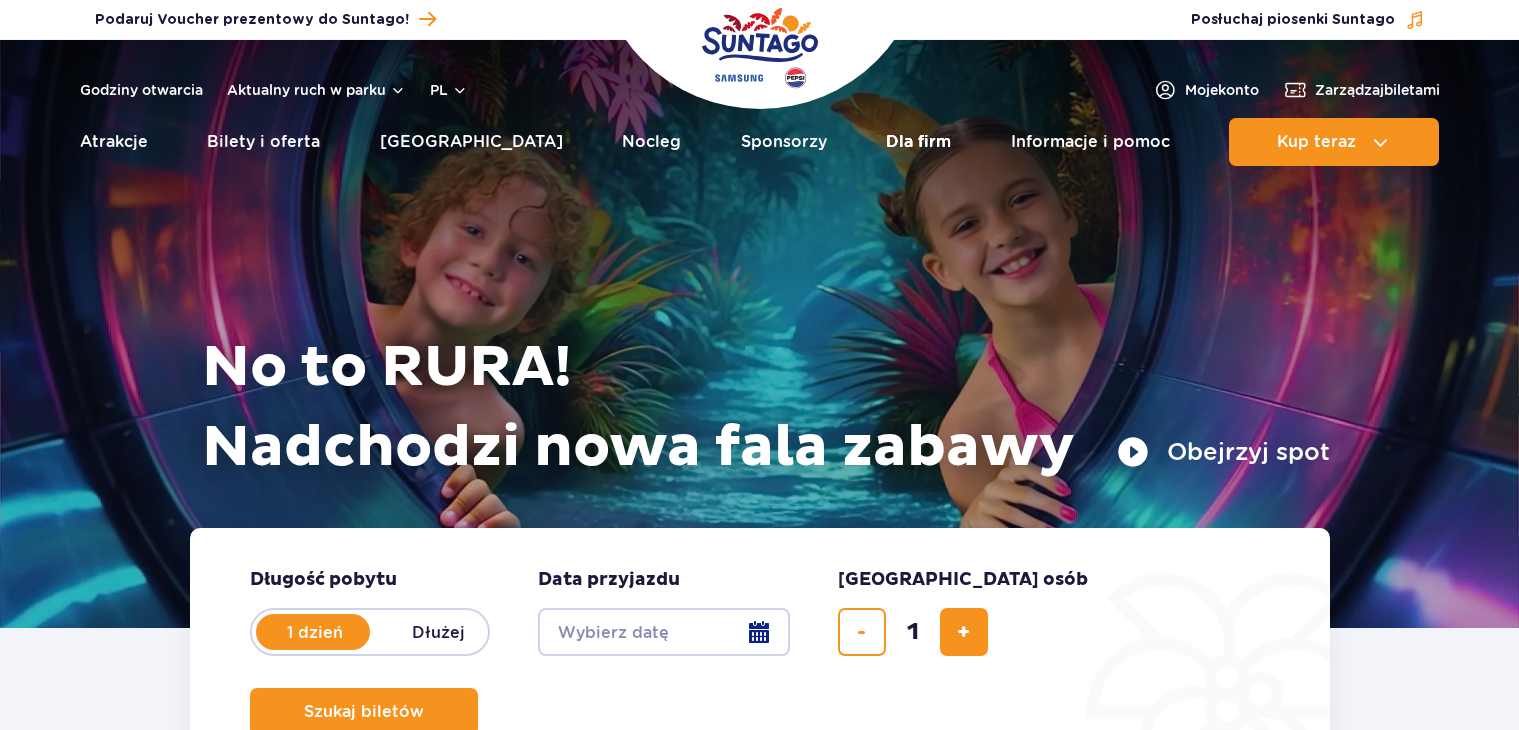 scroll, scrollTop: 0, scrollLeft: 0, axis: both 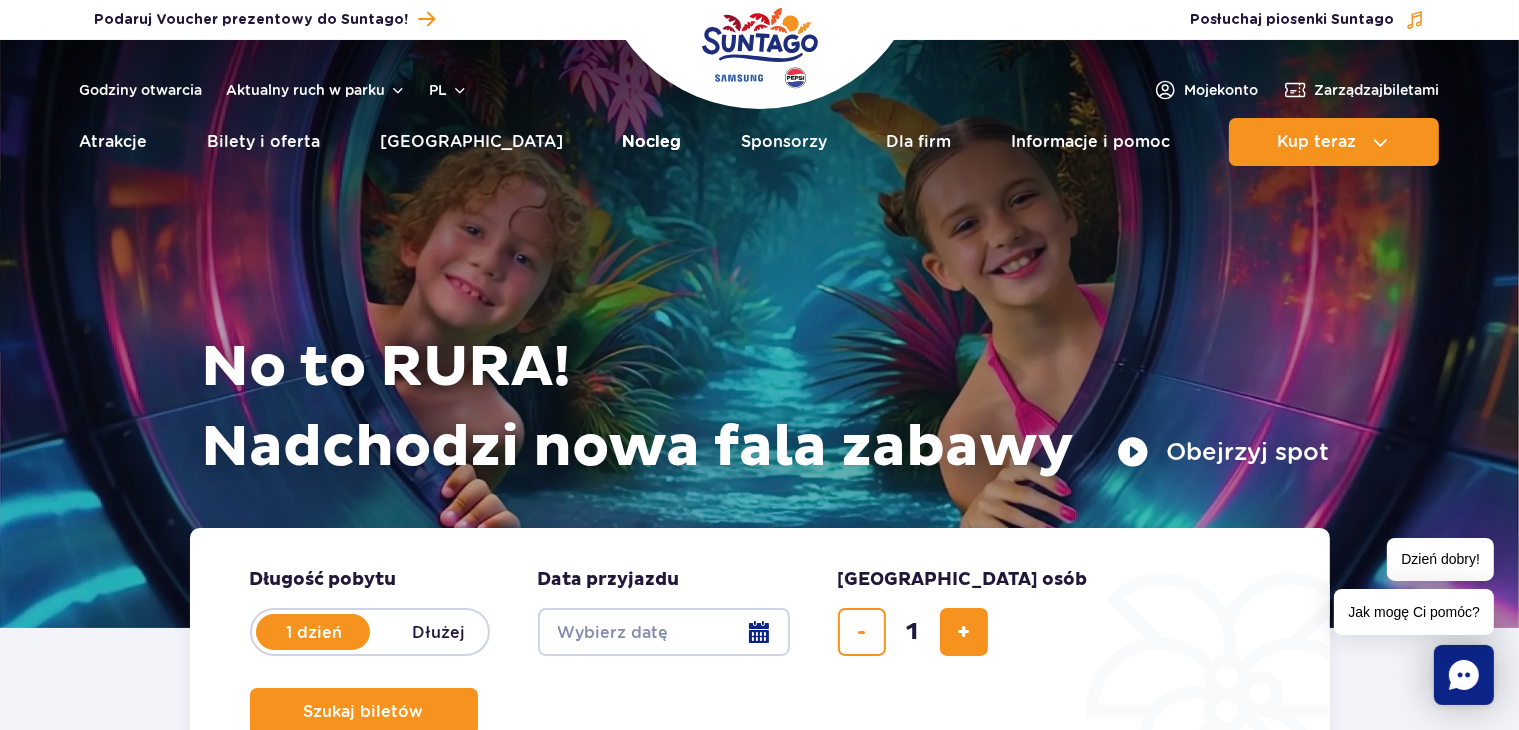 click on "Nocleg" at bounding box center [651, 142] 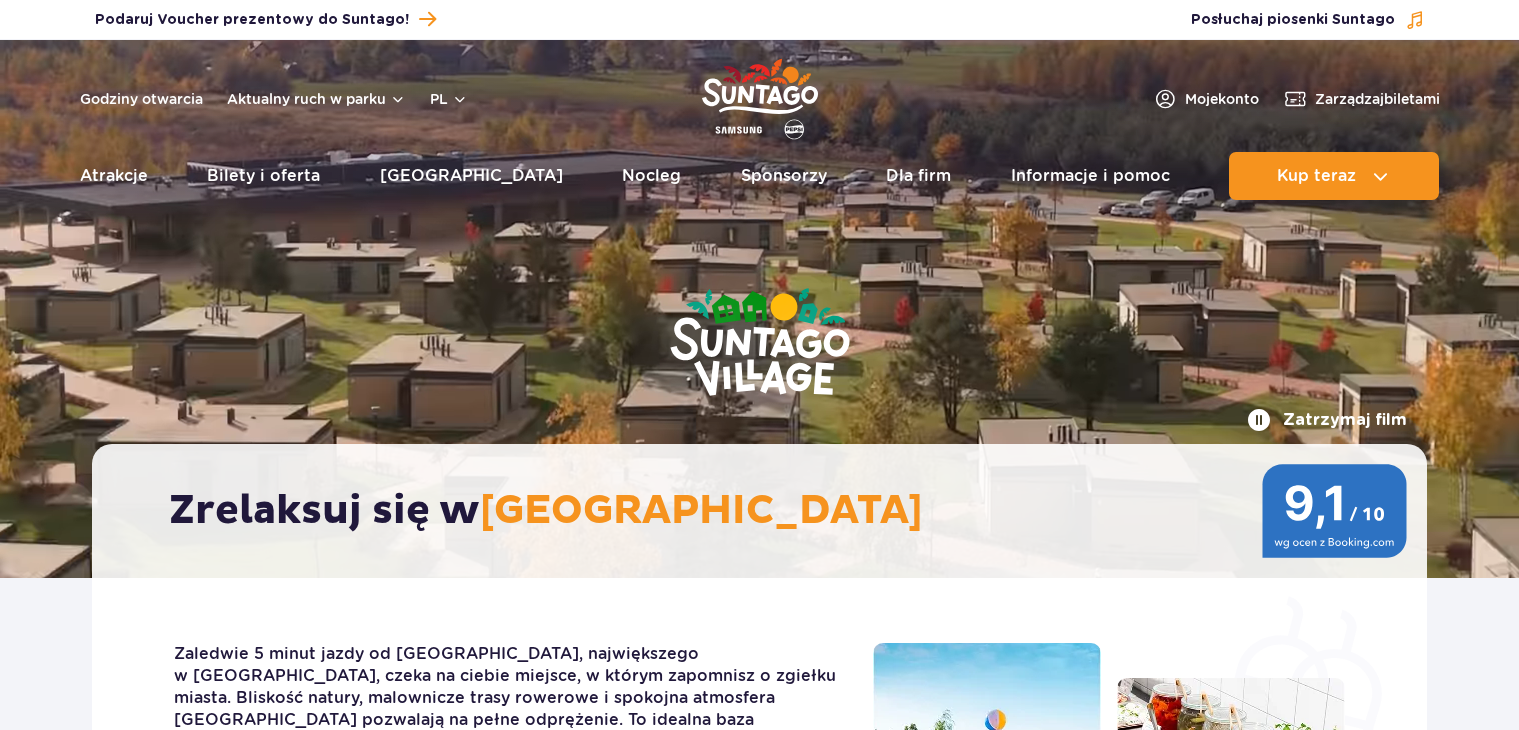 scroll, scrollTop: 0, scrollLeft: 0, axis: both 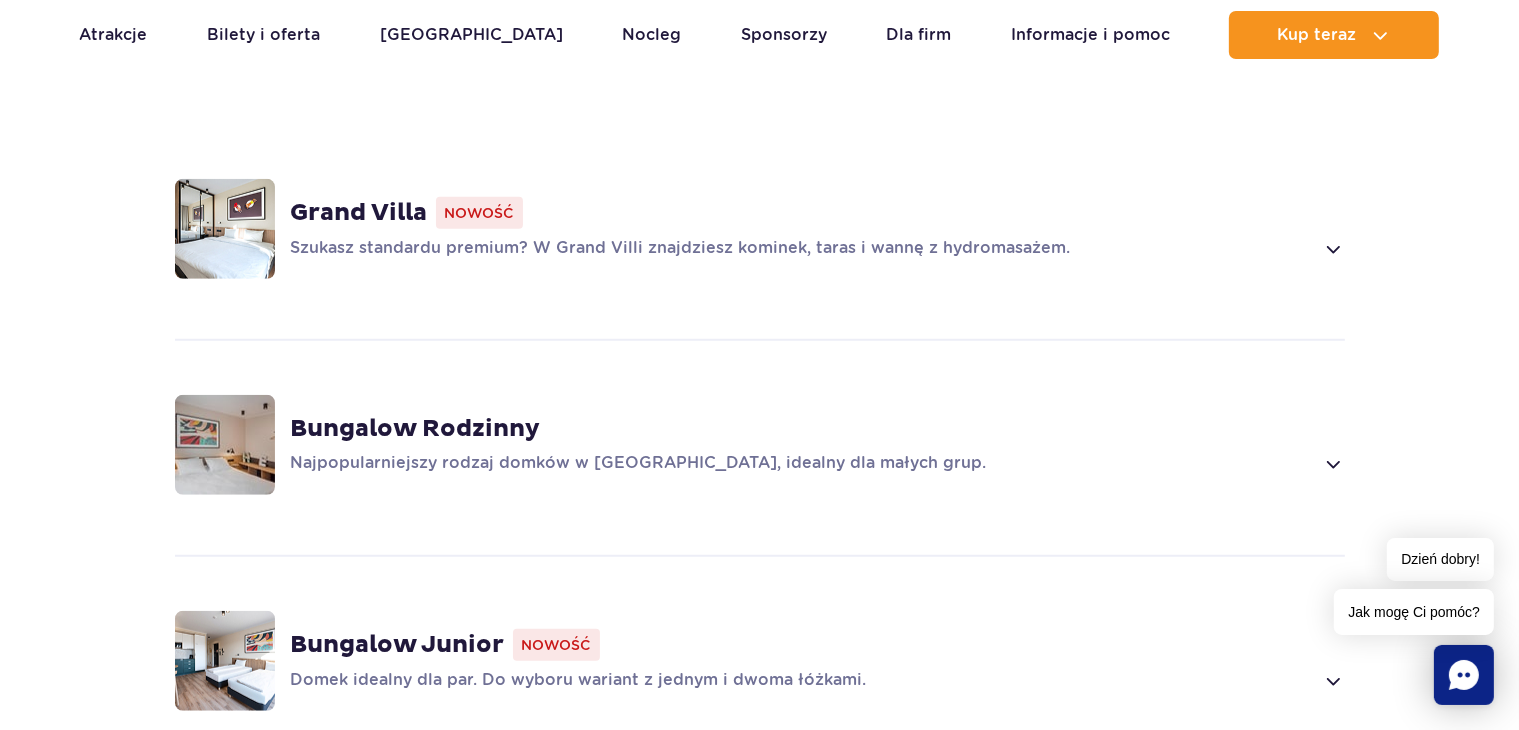 click at bounding box center [1332, 464] 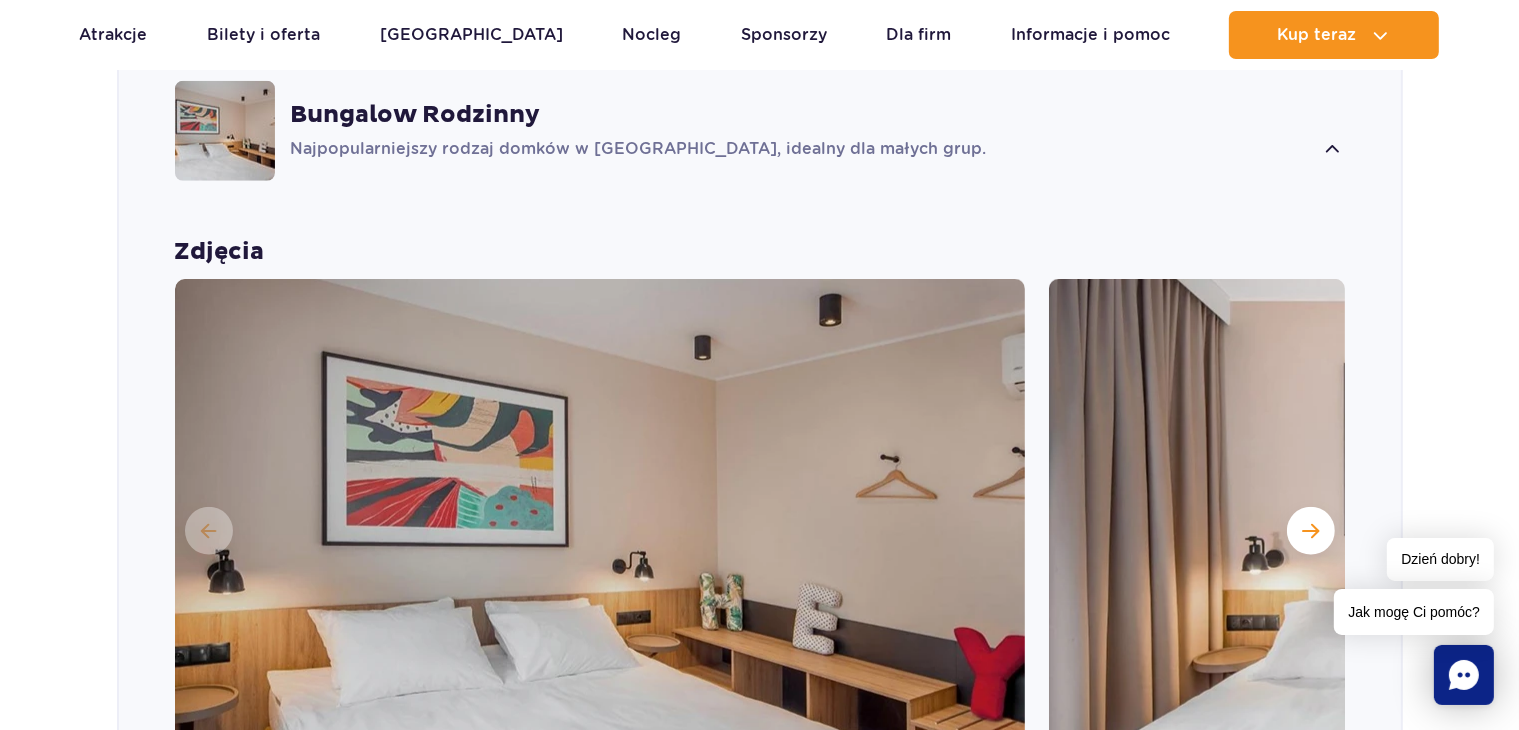 scroll, scrollTop: 1816, scrollLeft: 0, axis: vertical 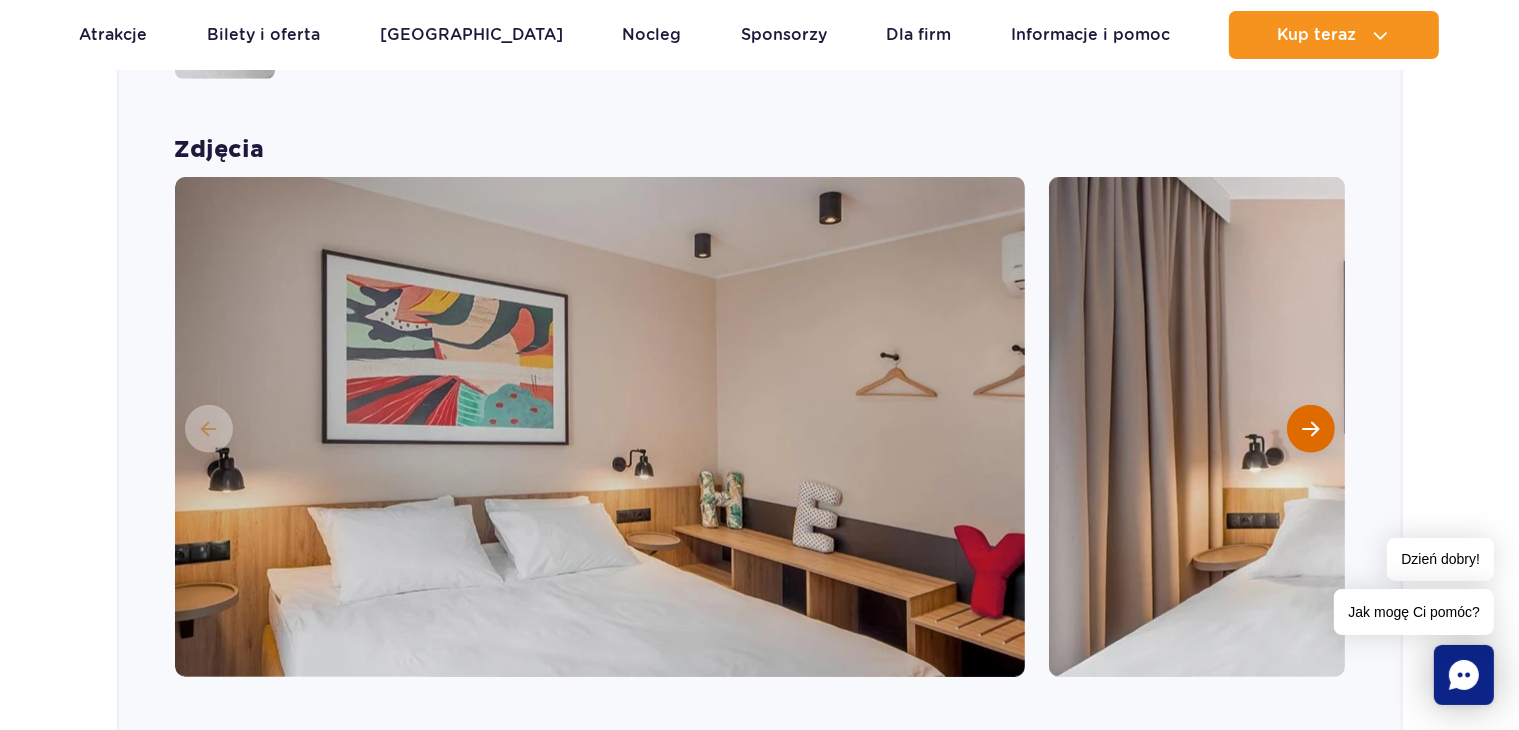 click at bounding box center [1310, 429] 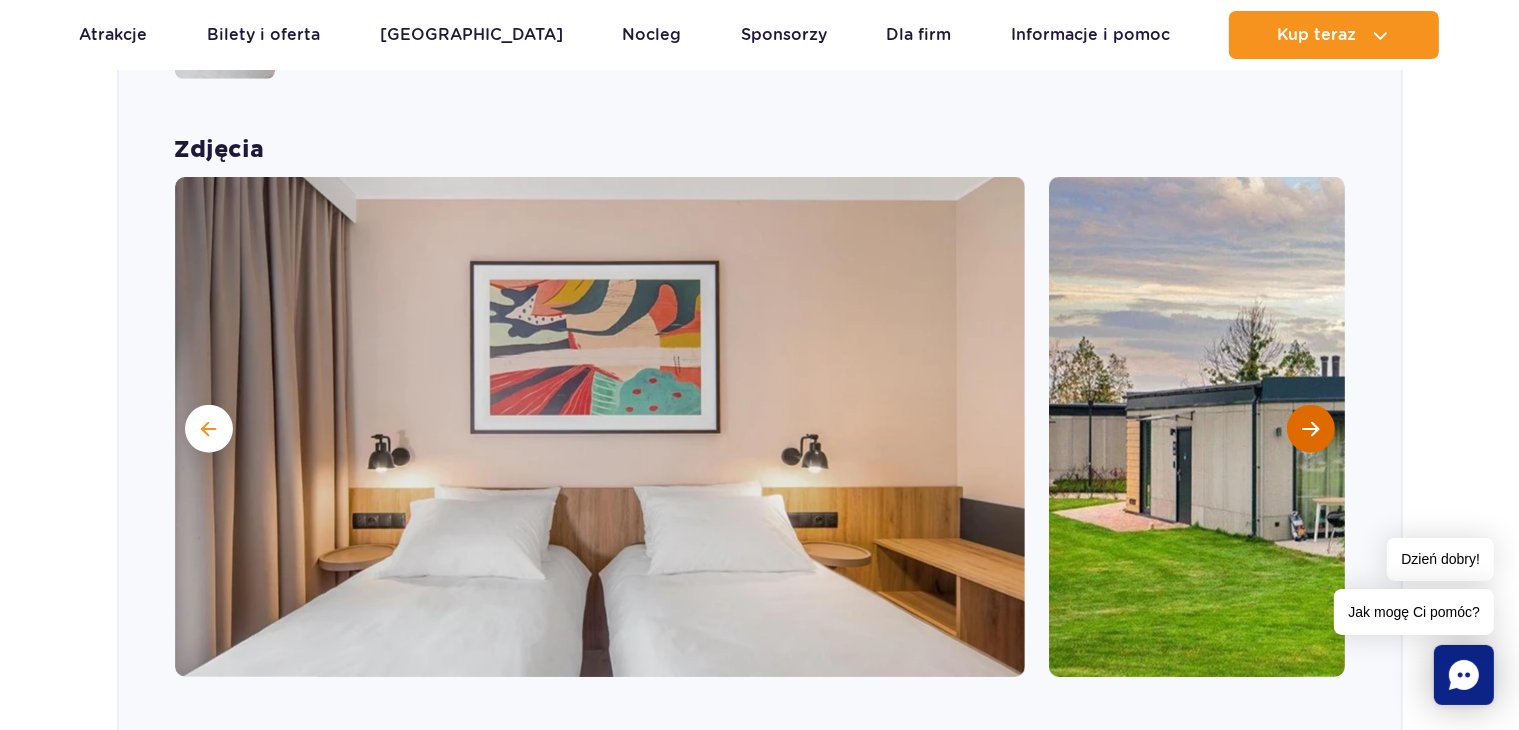 click at bounding box center (1310, 429) 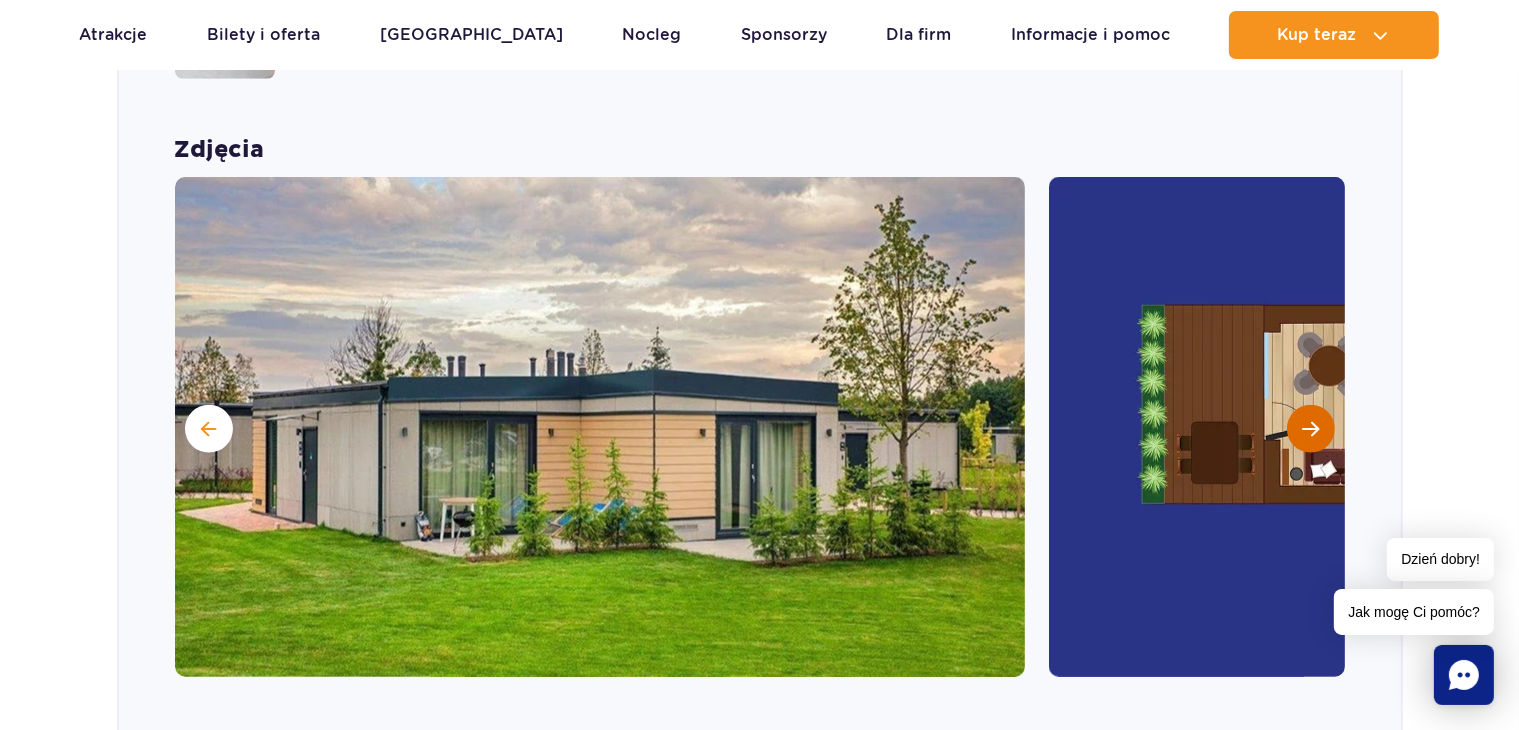 click at bounding box center [1310, 429] 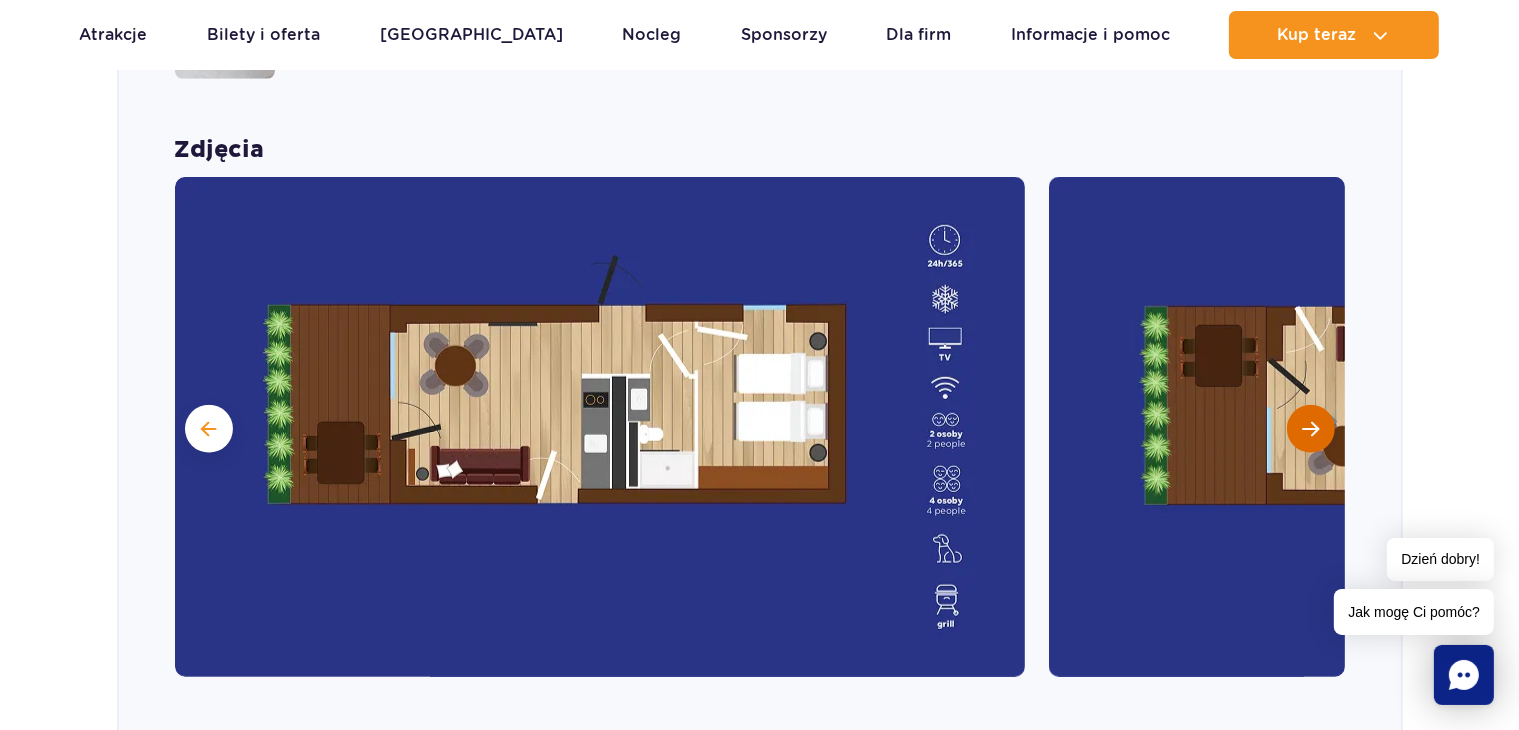 click at bounding box center (1310, 429) 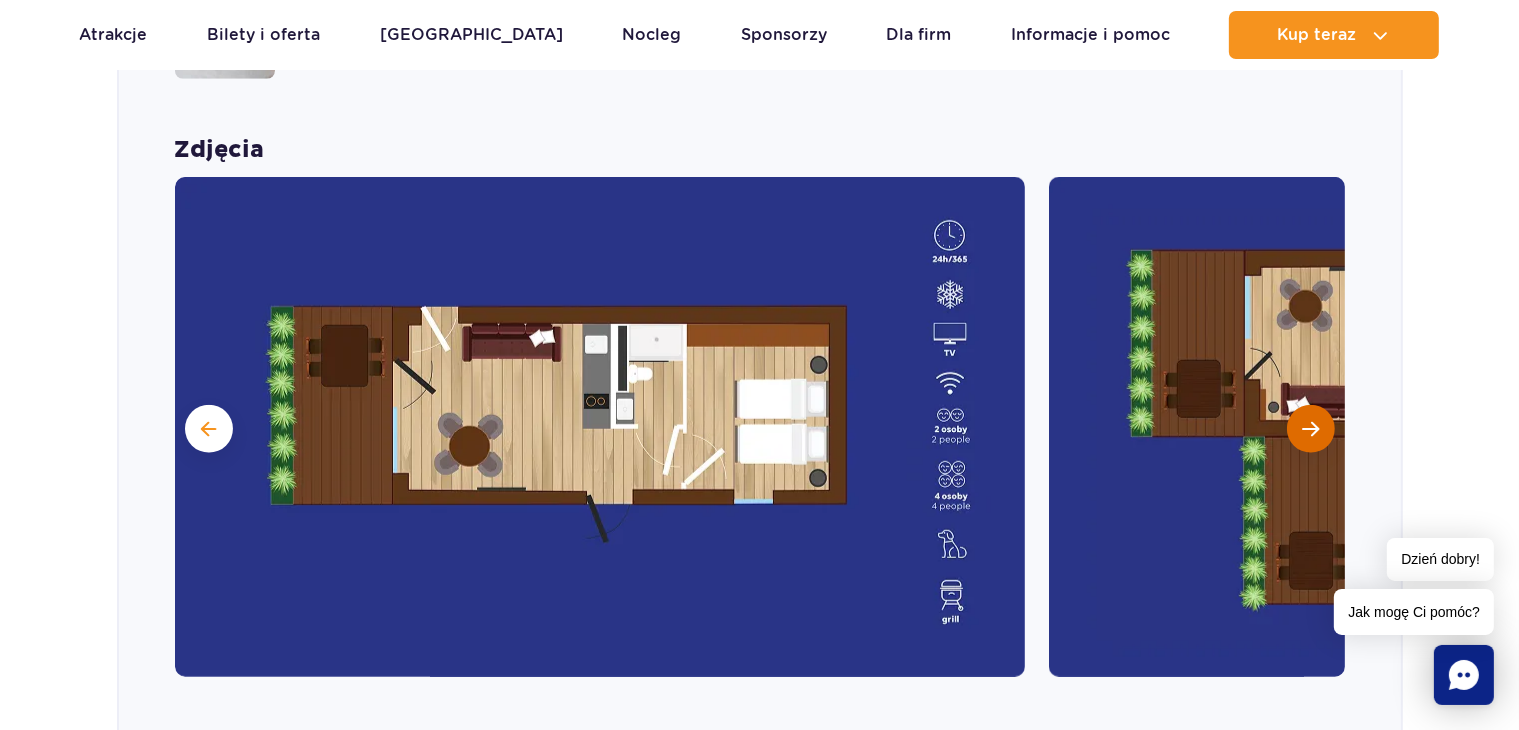 click at bounding box center (1310, 429) 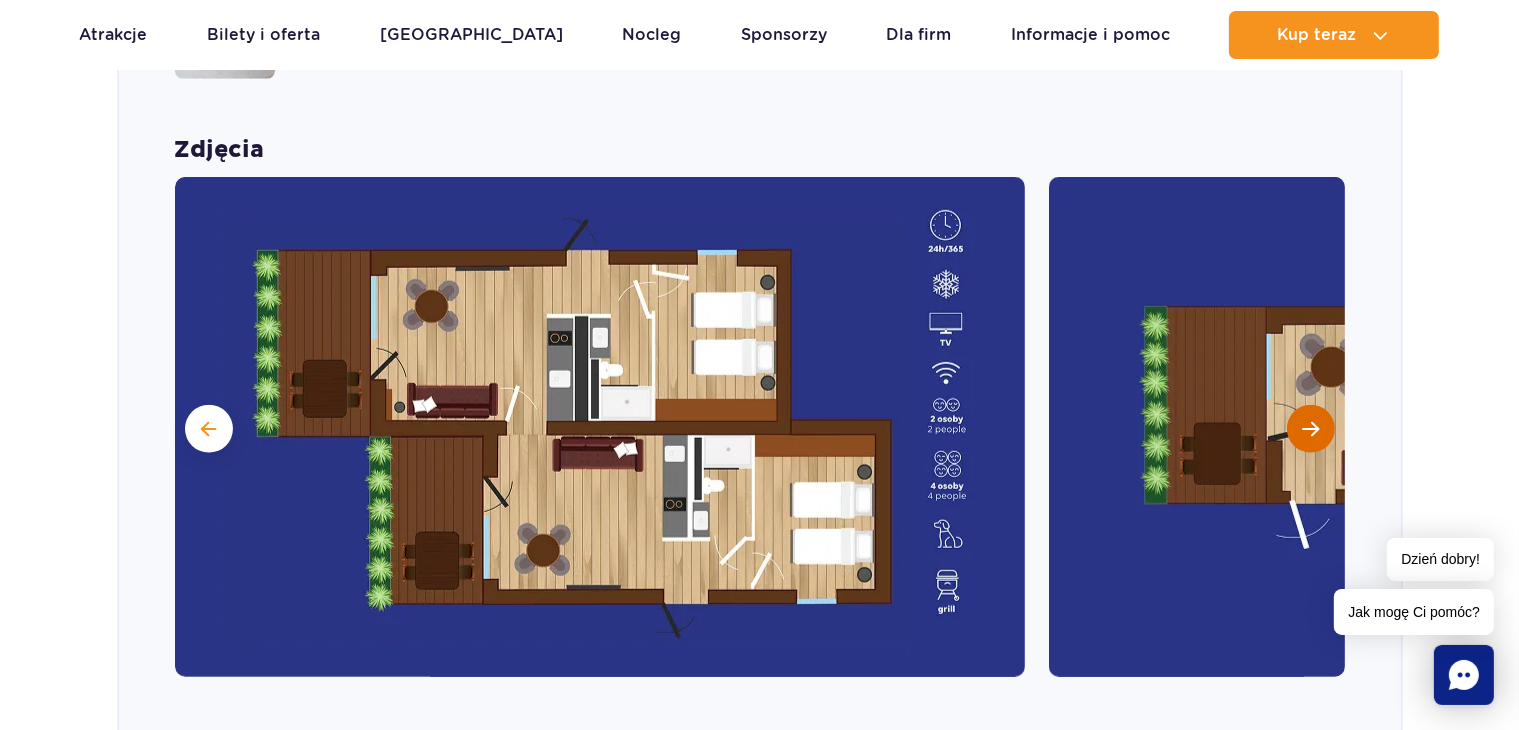 click at bounding box center (1310, 429) 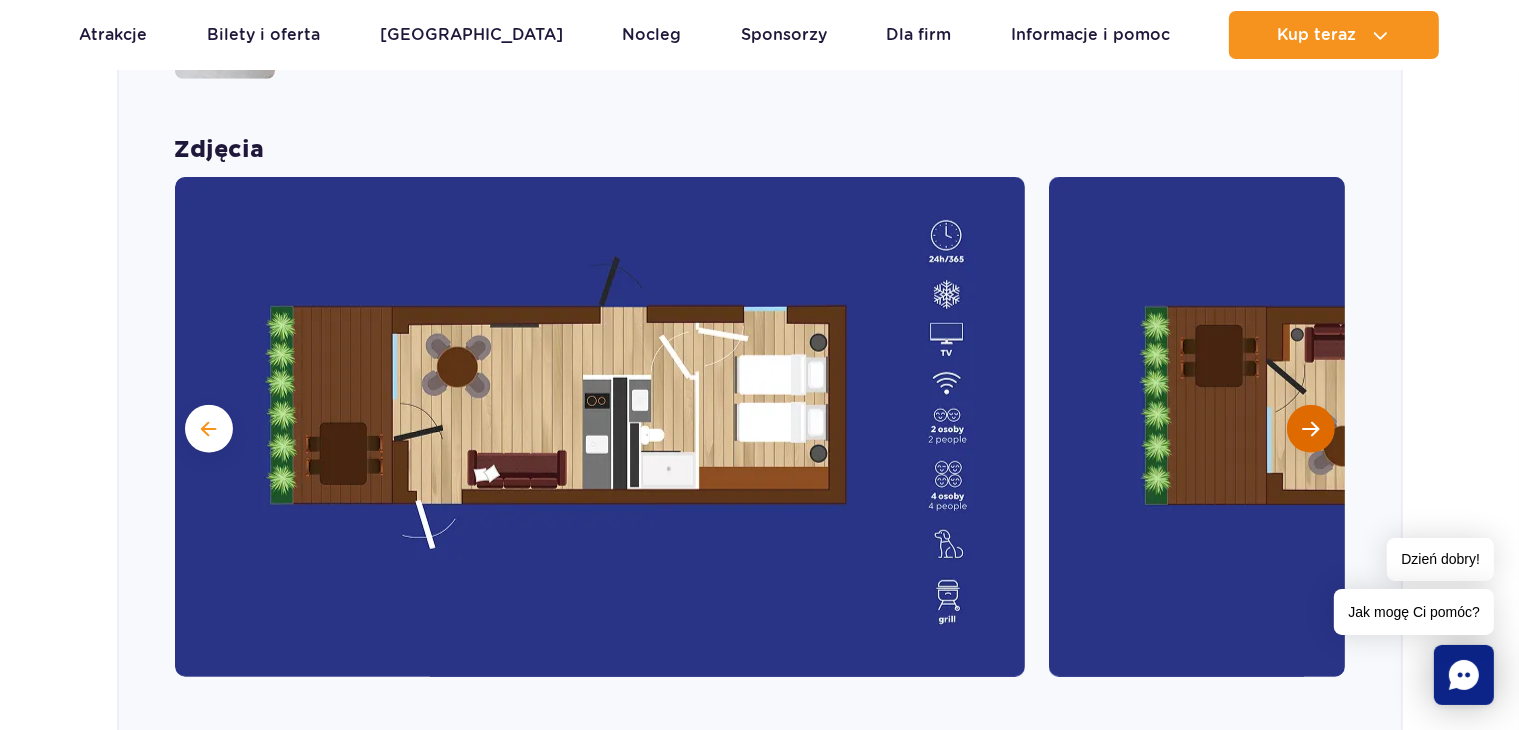 click at bounding box center (1310, 429) 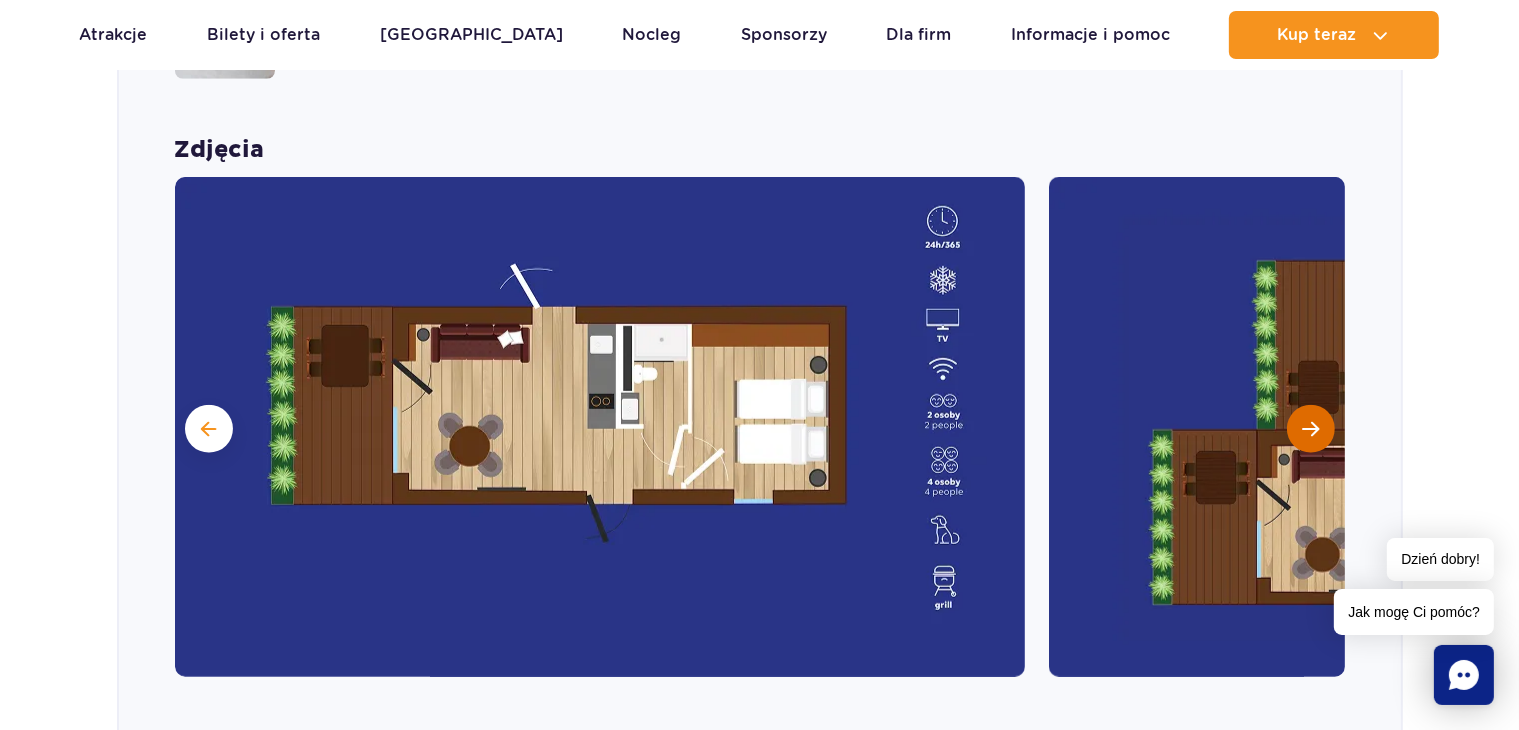 click at bounding box center [1310, 429] 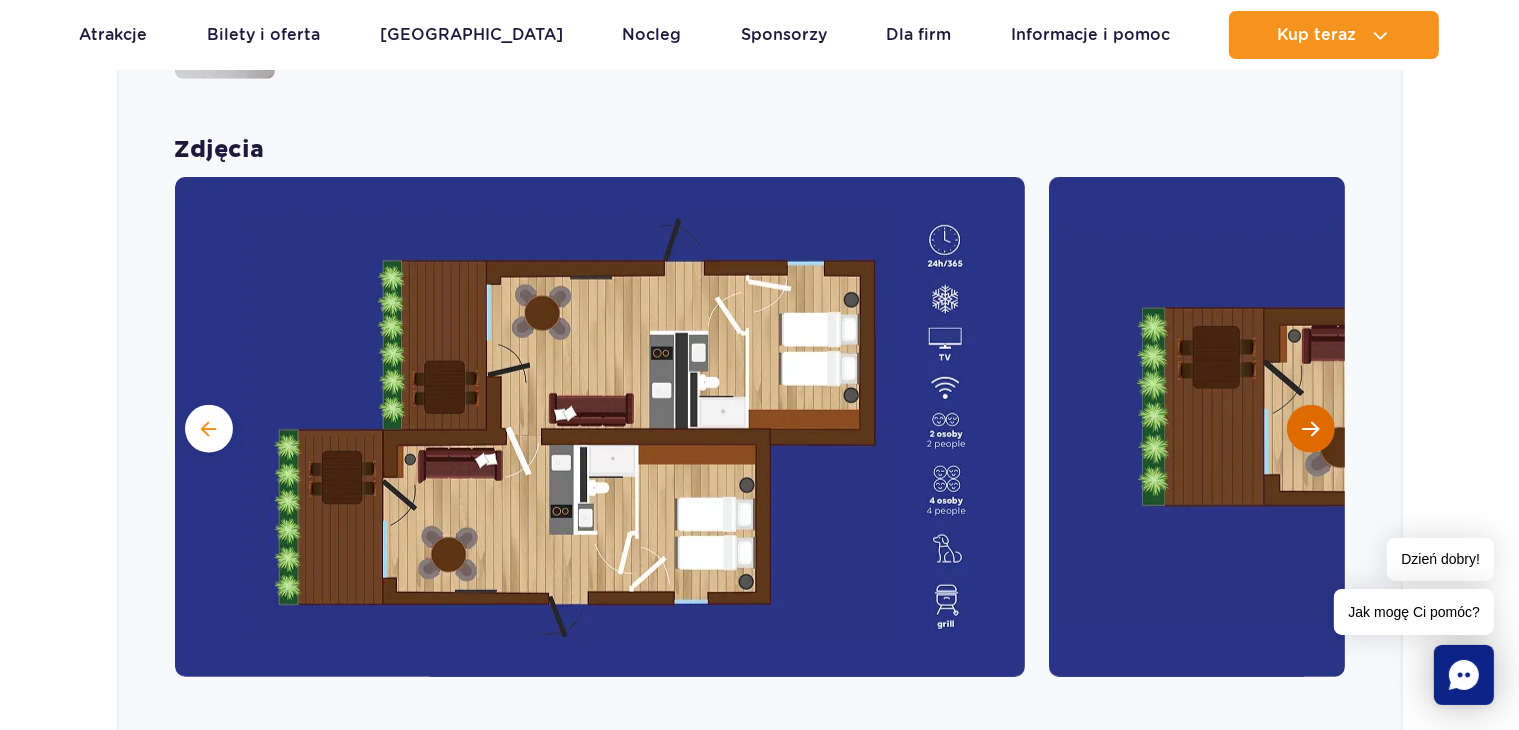 click at bounding box center (1310, 429) 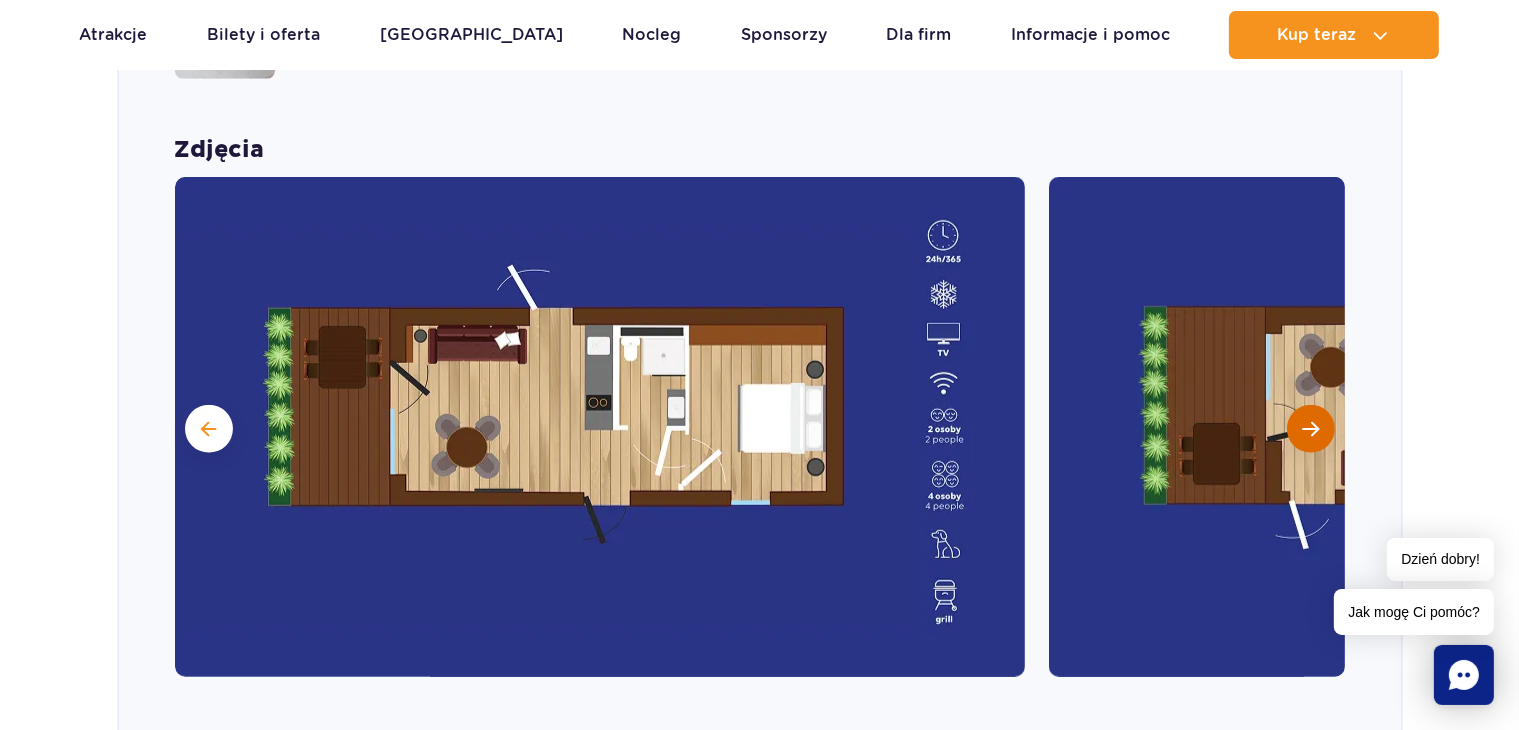 click at bounding box center (1310, 429) 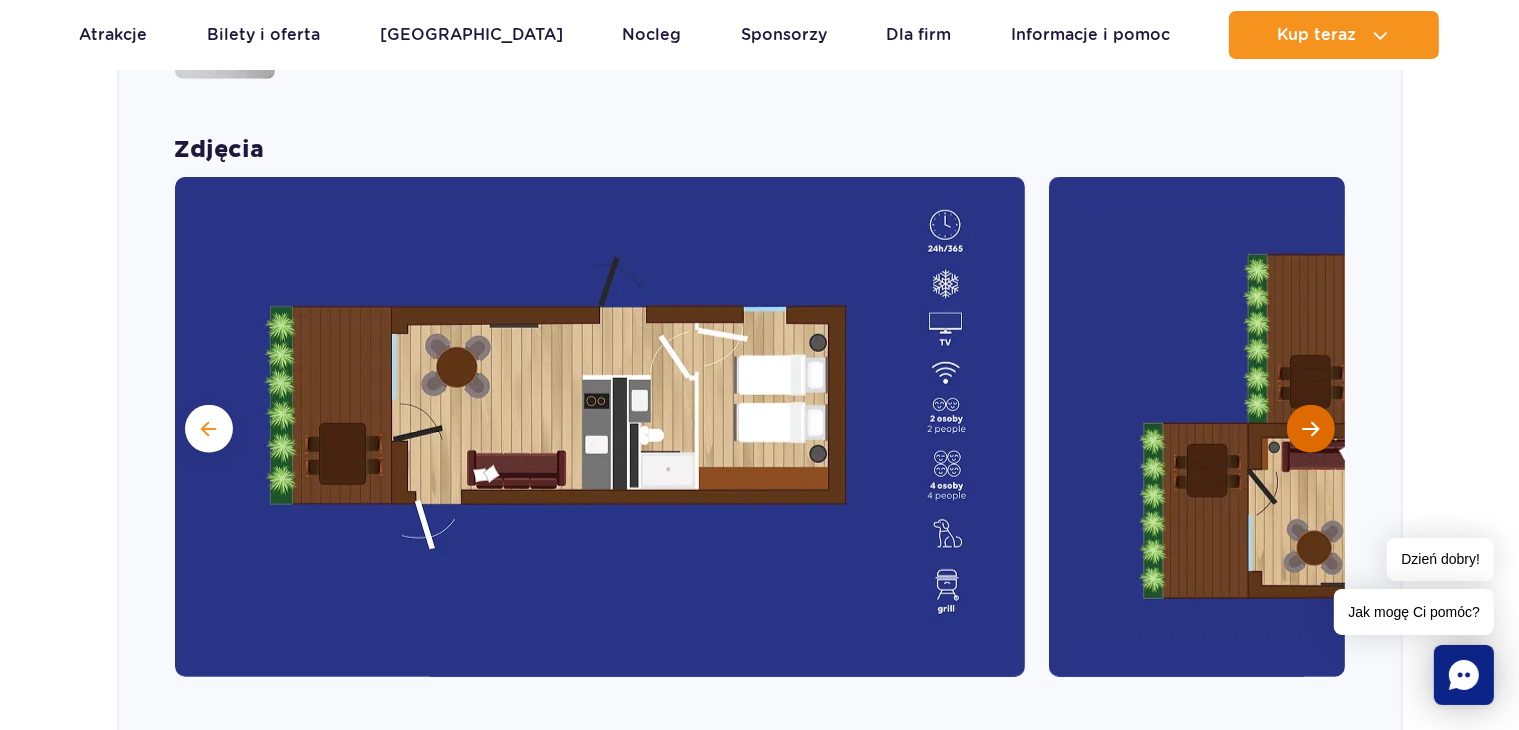 click at bounding box center [1310, 429] 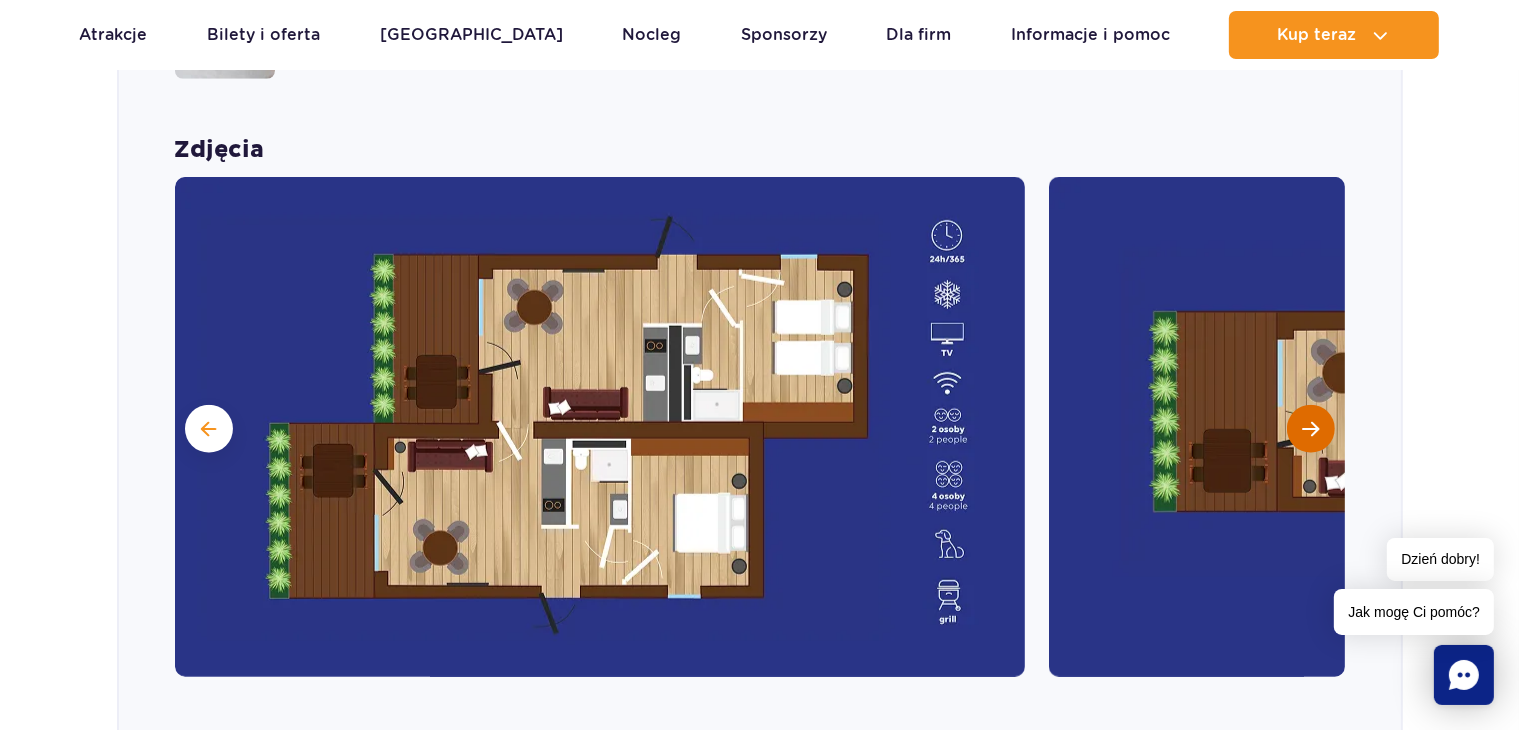 click at bounding box center (1310, 429) 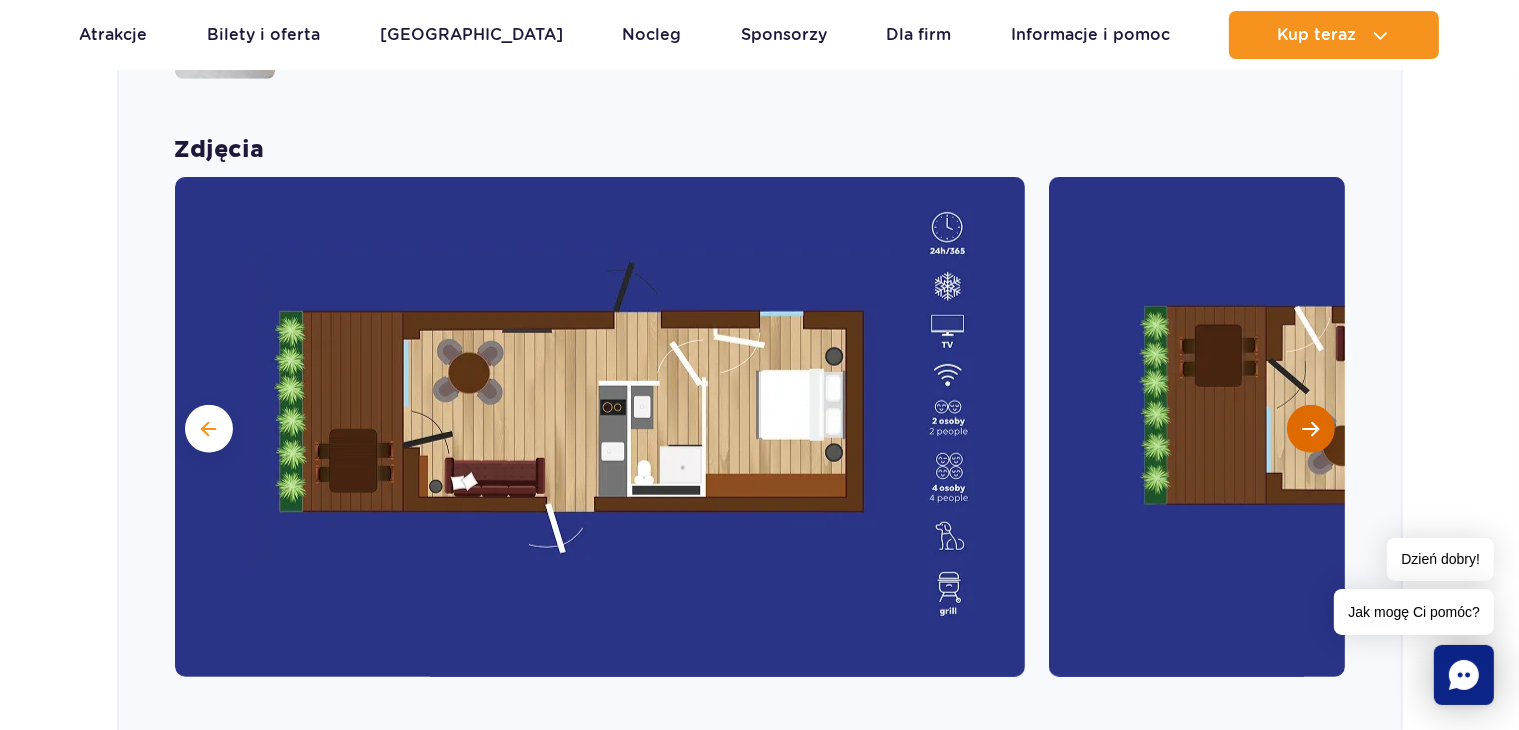 click at bounding box center (1310, 429) 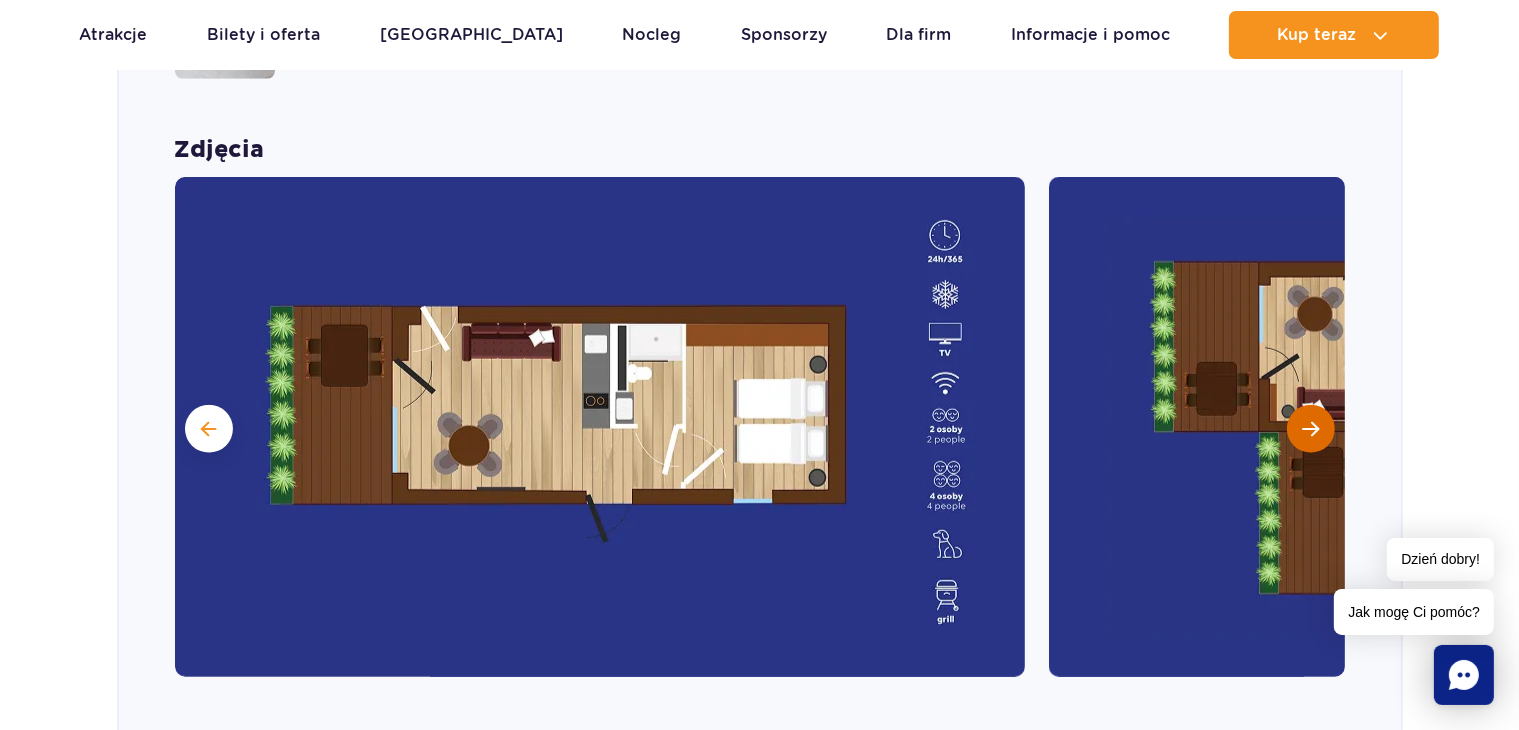 click at bounding box center (1310, 429) 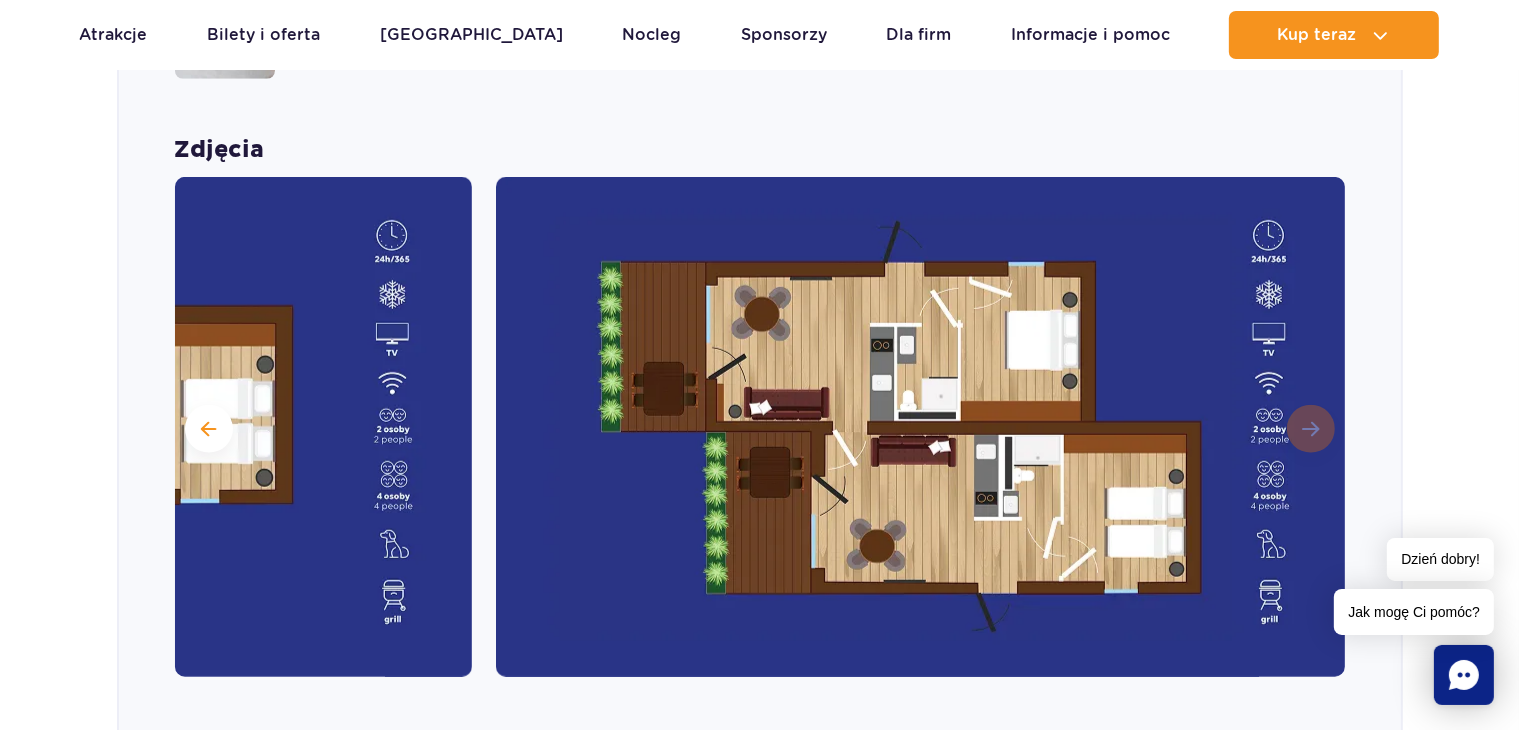 click at bounding box center (921, 427) 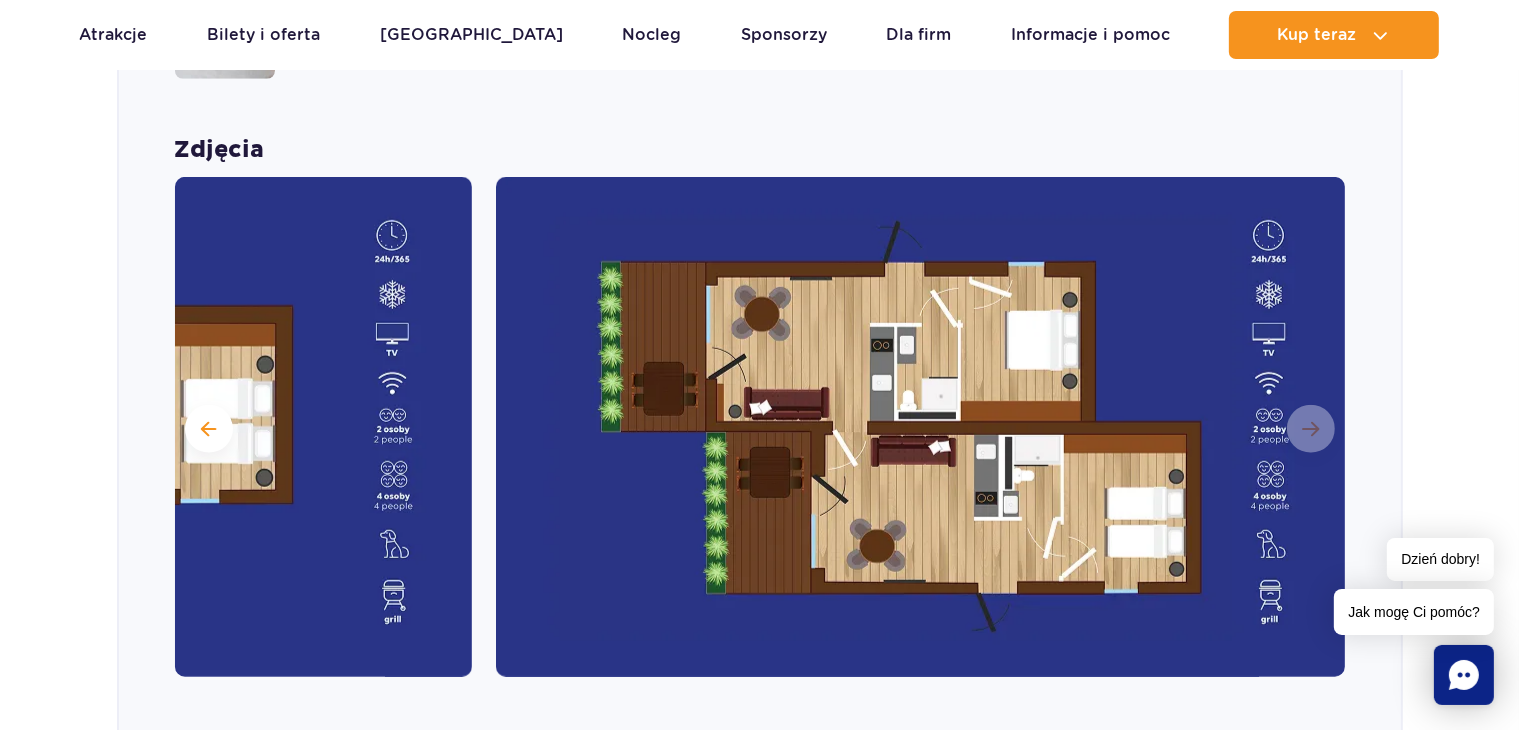 click at bounding box center [921, 427] 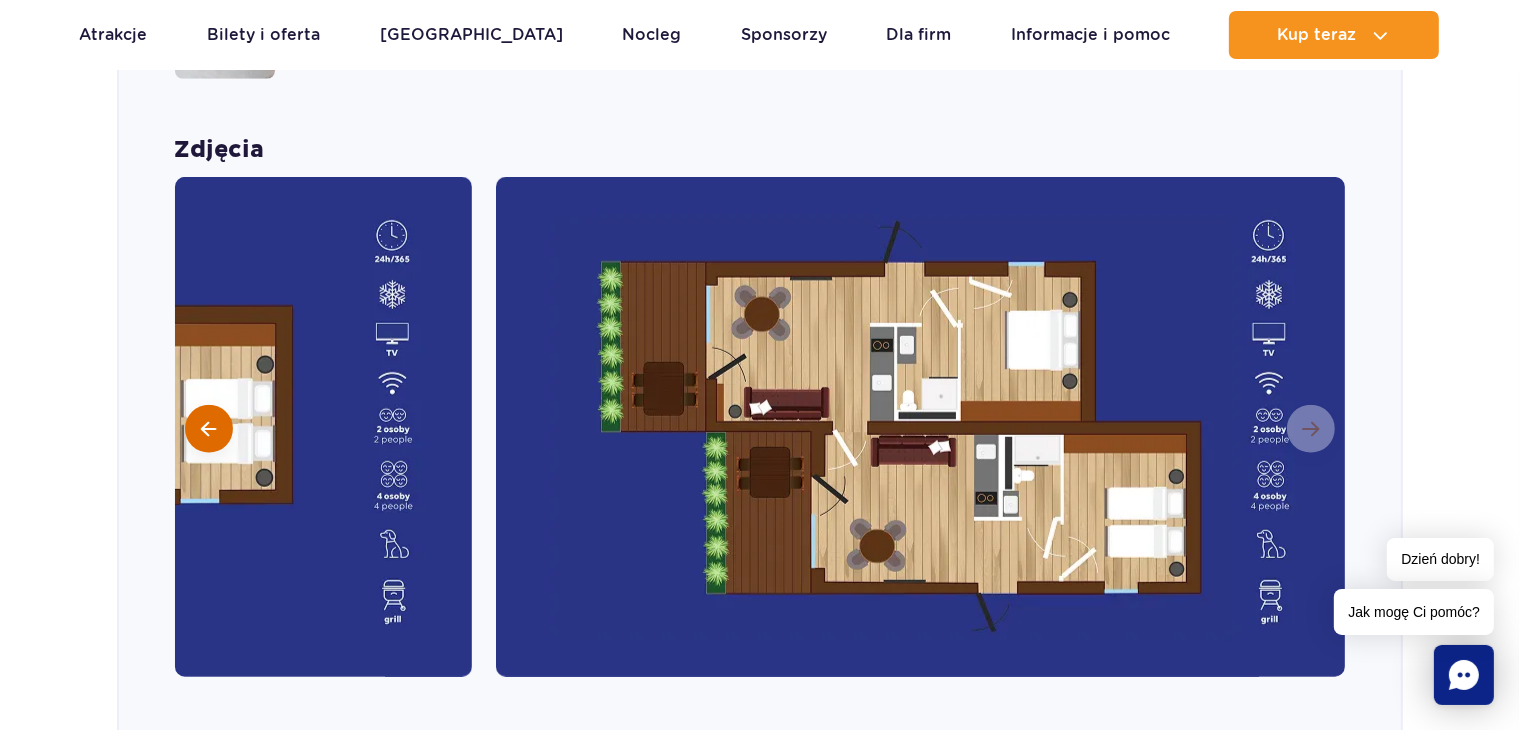 click at bounding box center [208, 429] 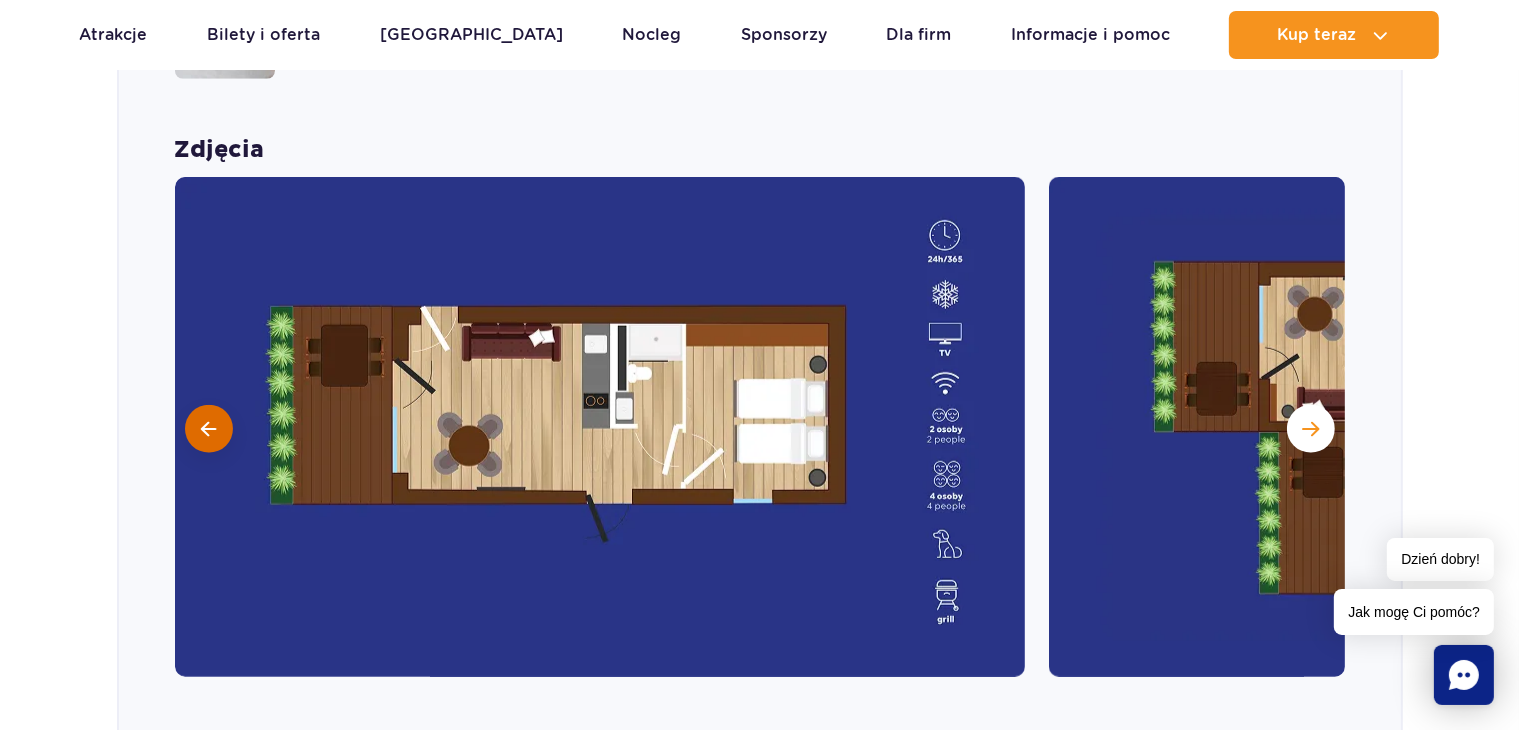 click at bounding box center (208, 429) 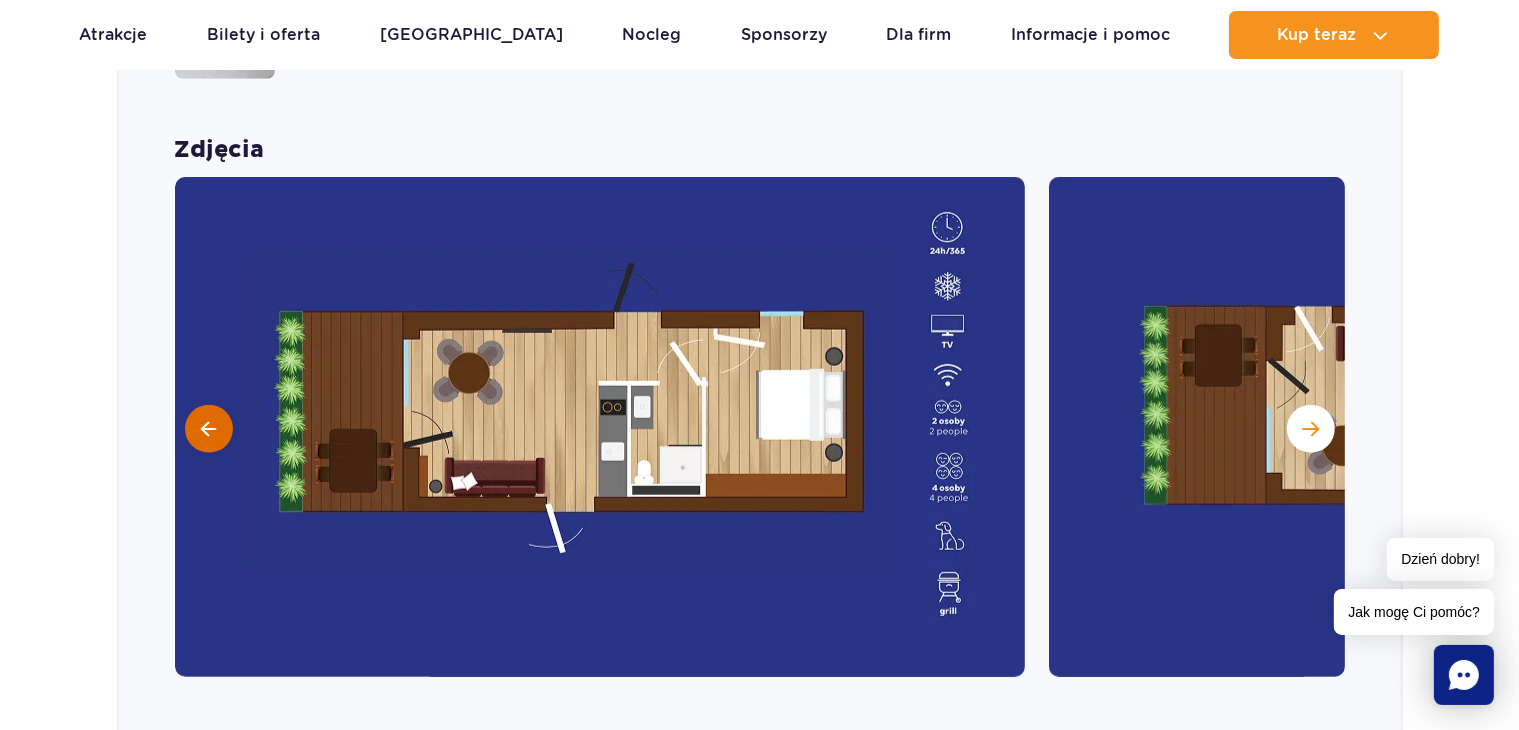 click at bounding box center (208, 429) 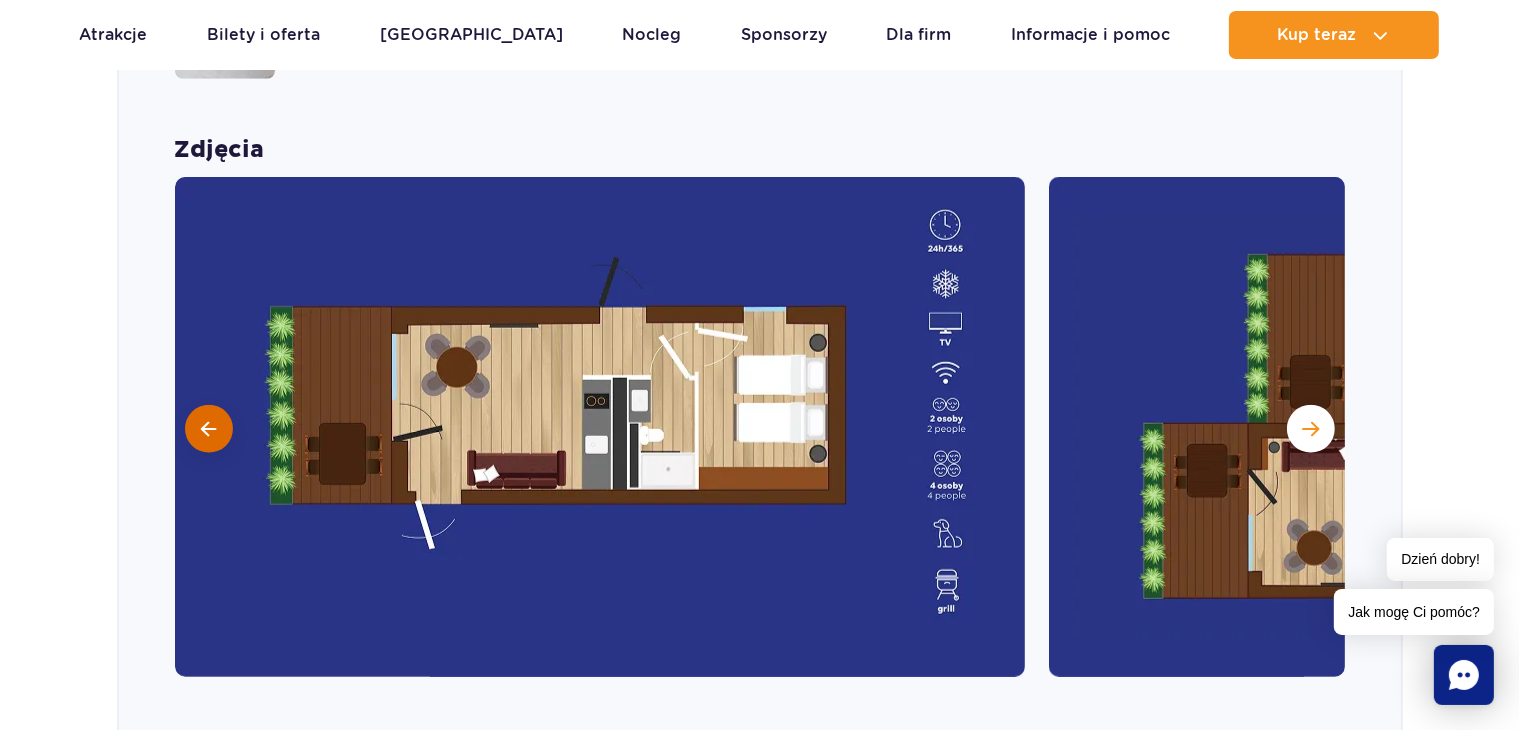 click at bounding box center (208, 429) 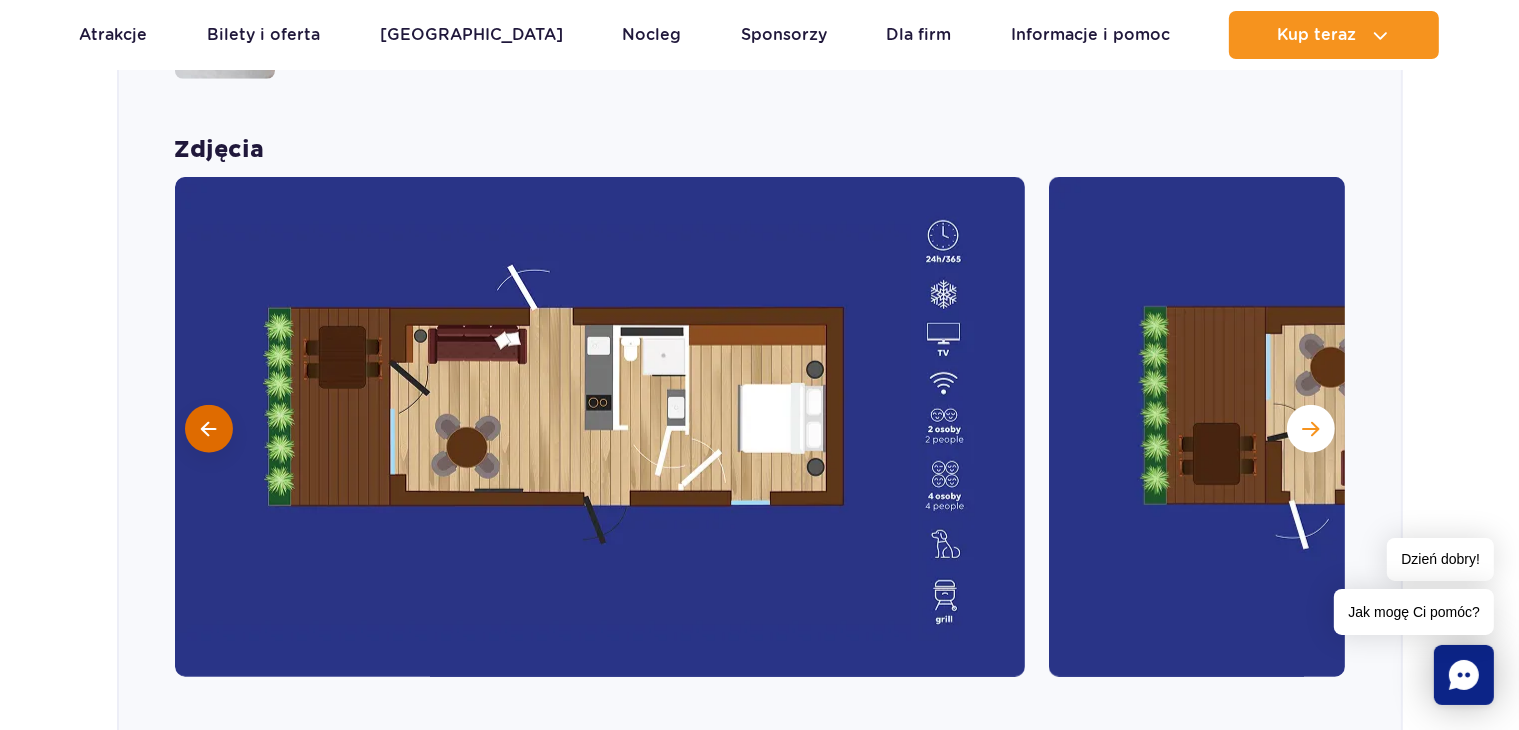 click at bounding box center [208, 429] 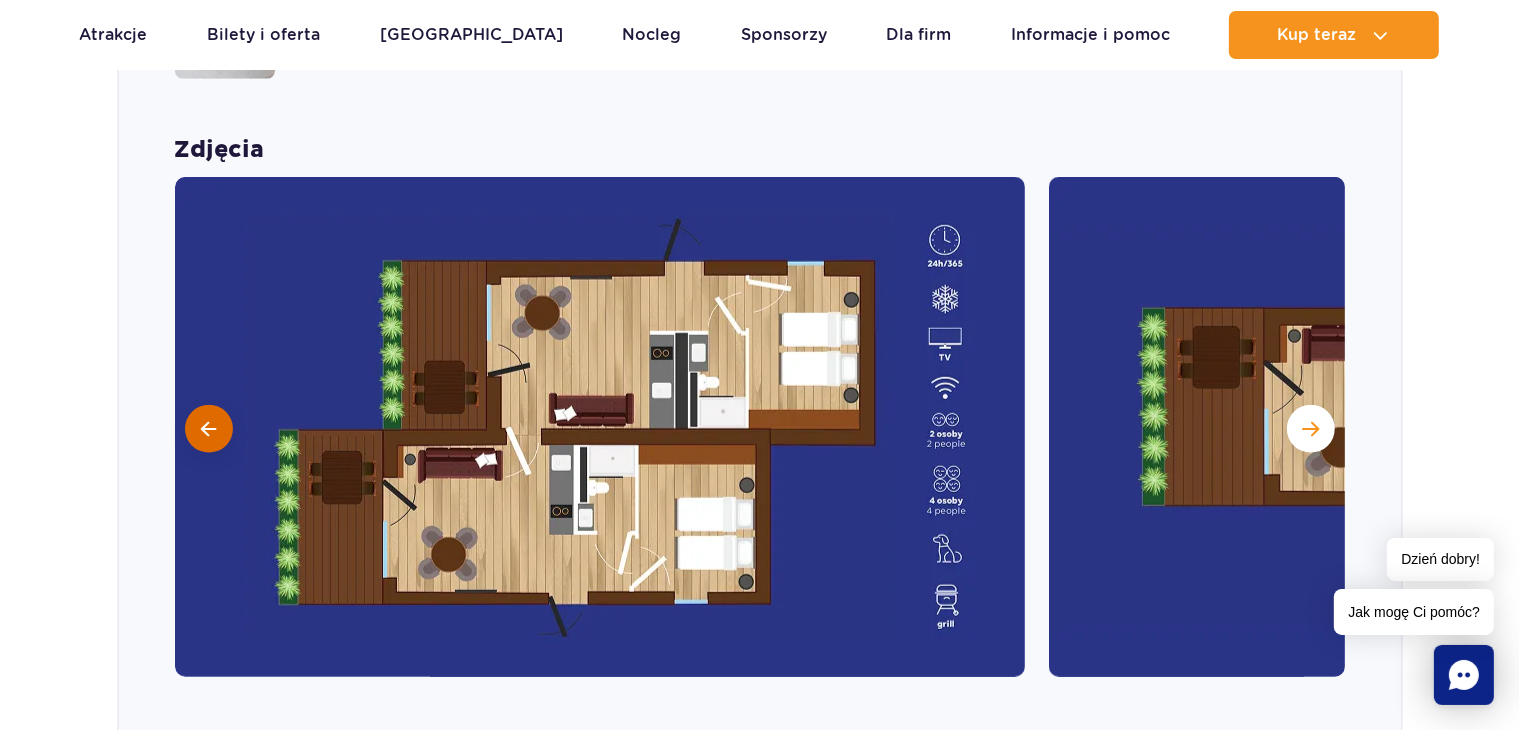 click at bounding box center [208, 429] 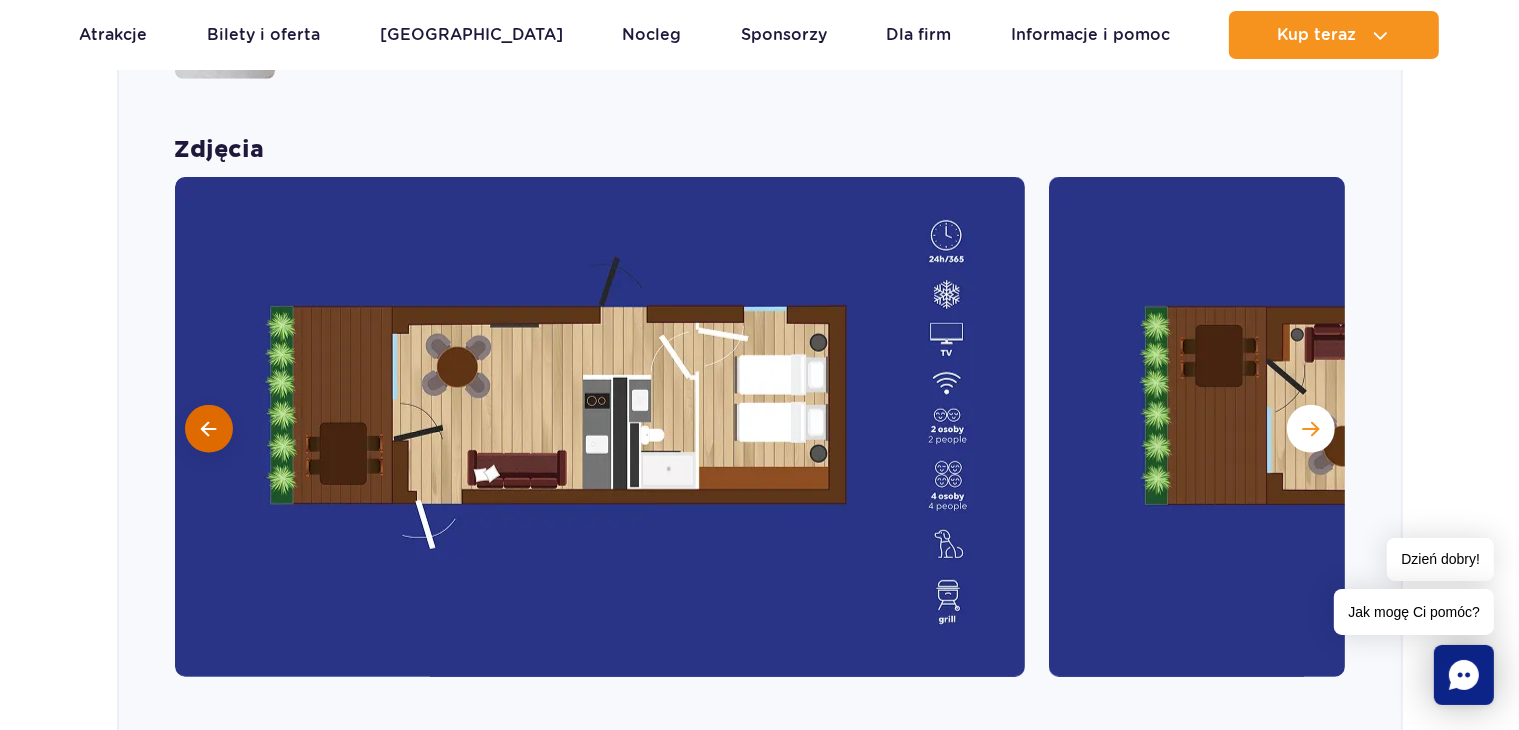 click at bounding box center (208, 429) 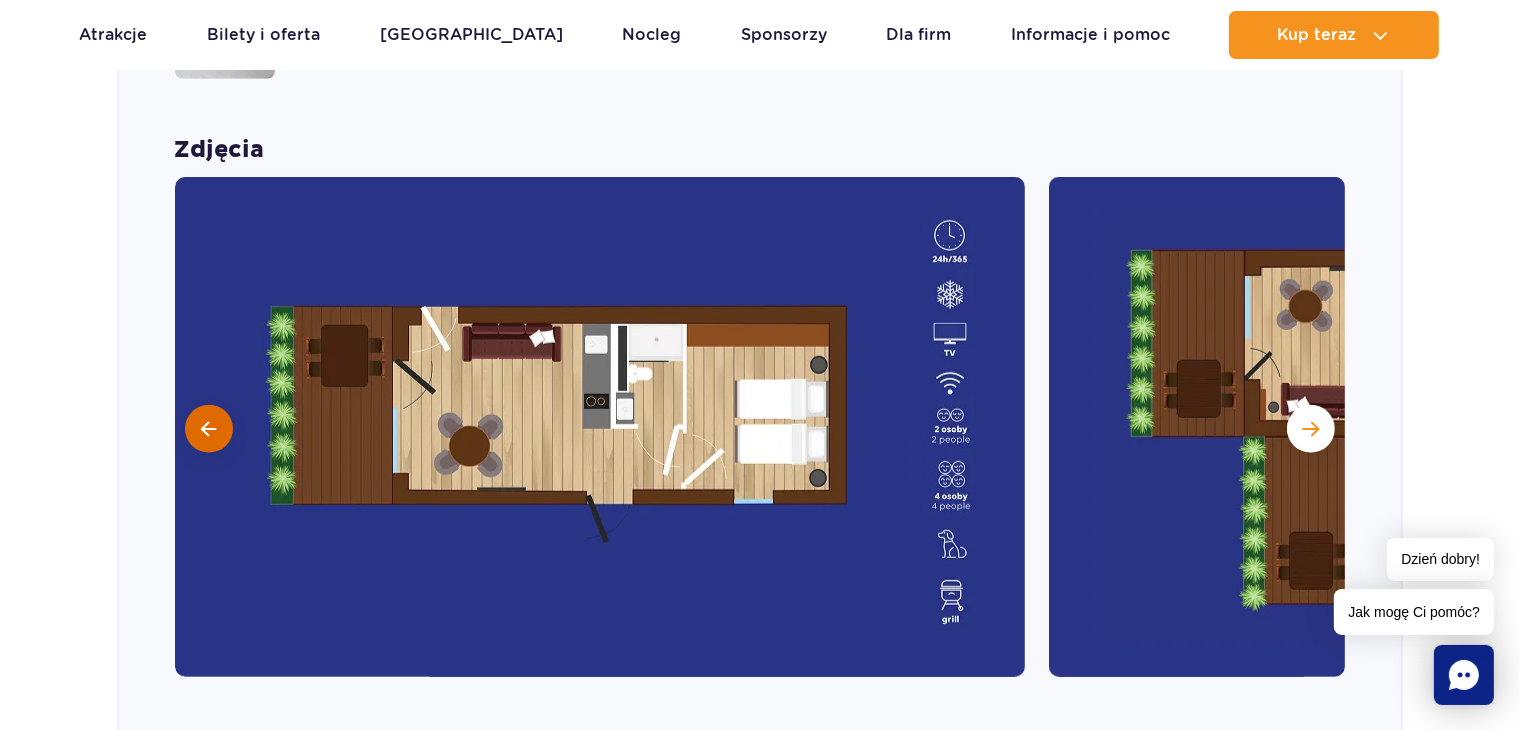 click at bounding box center (208, 429) 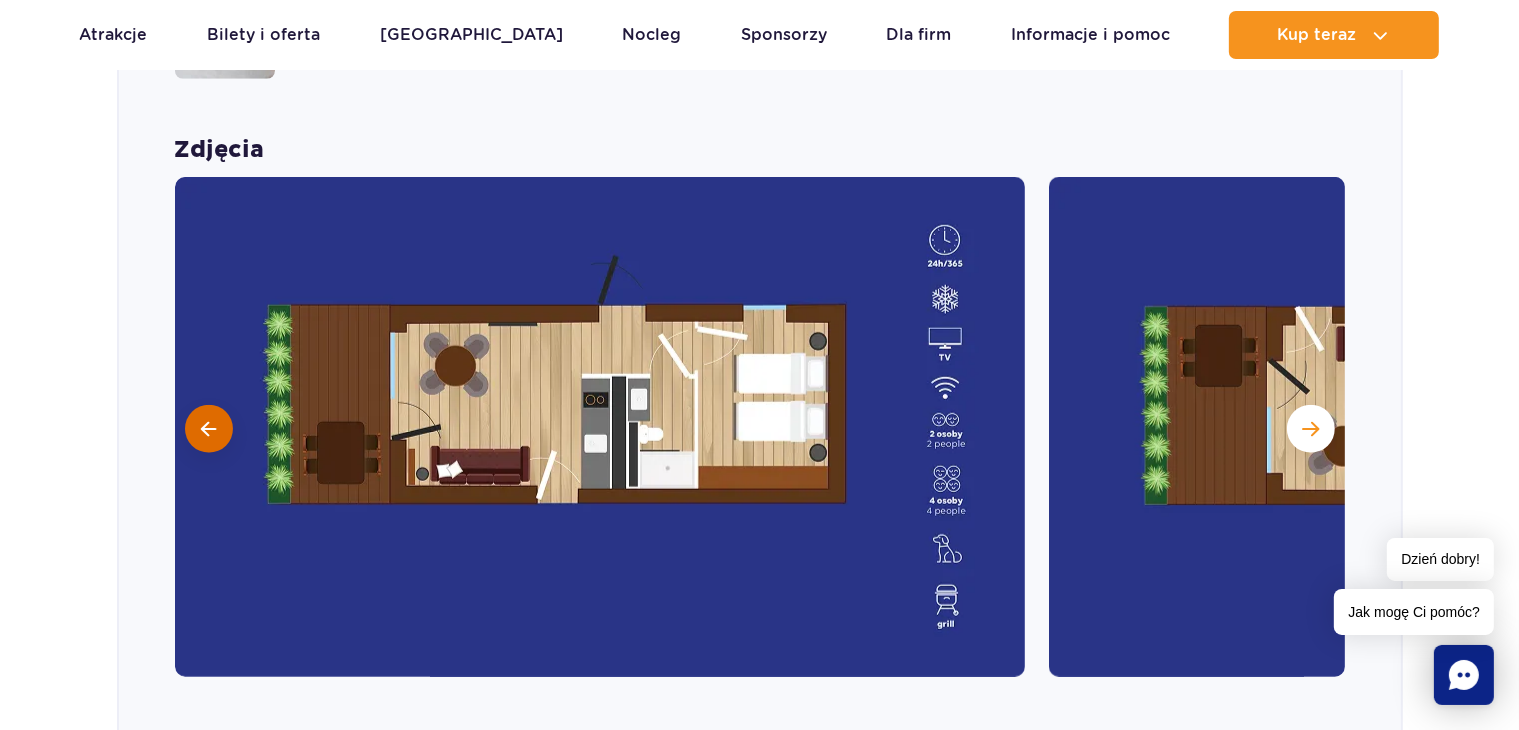 click at bounding box center [208, 429] 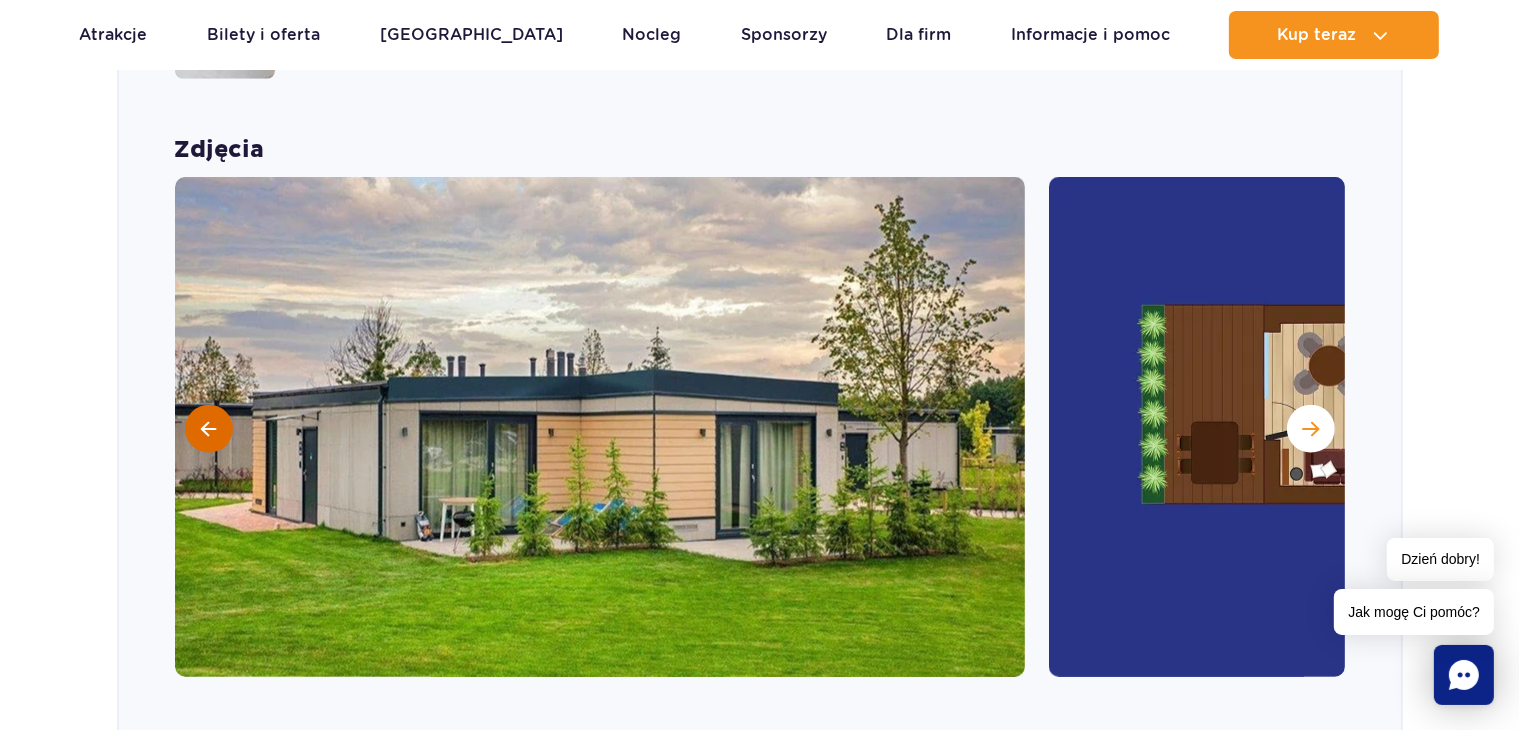 click at bounding box center [208, 429] 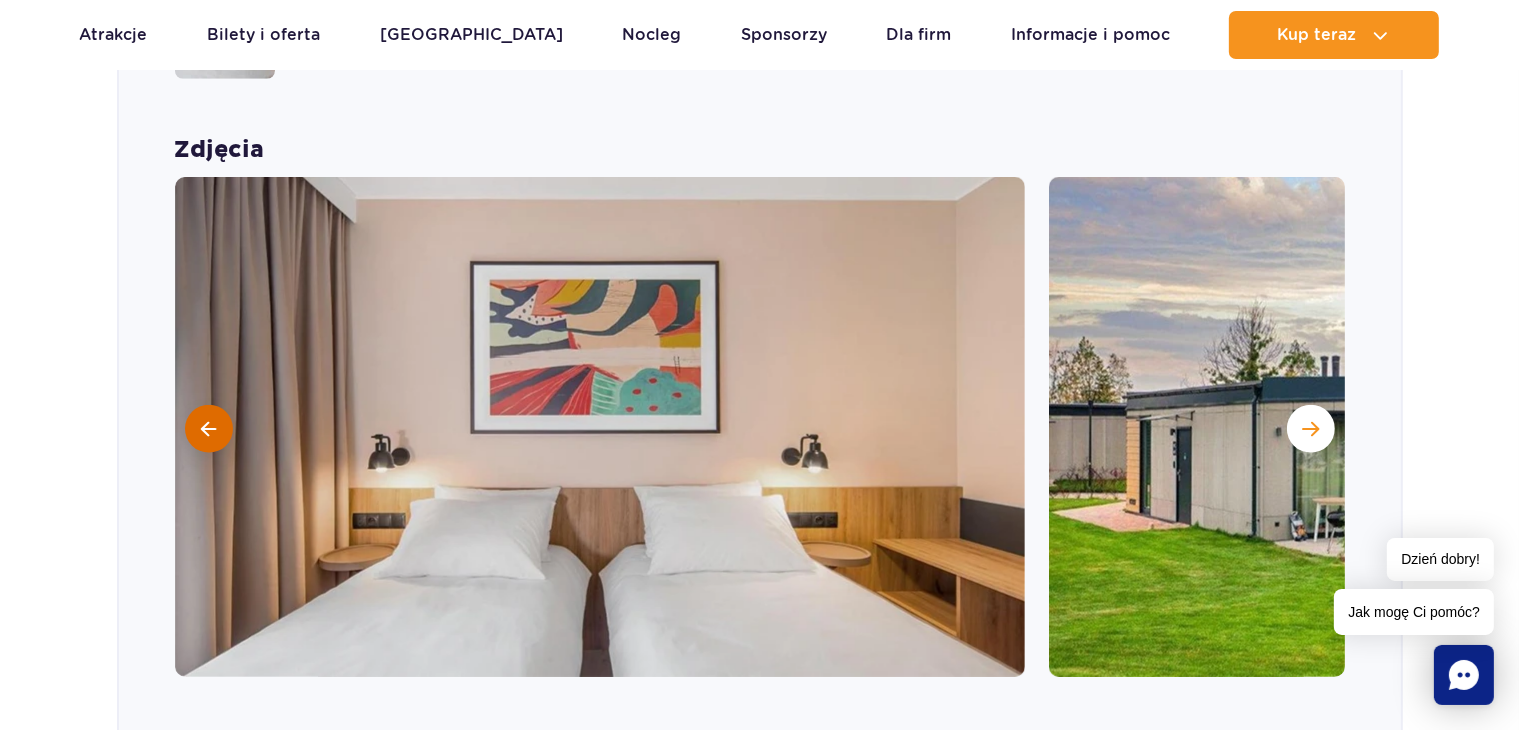 click at bounding box center [209, 429] 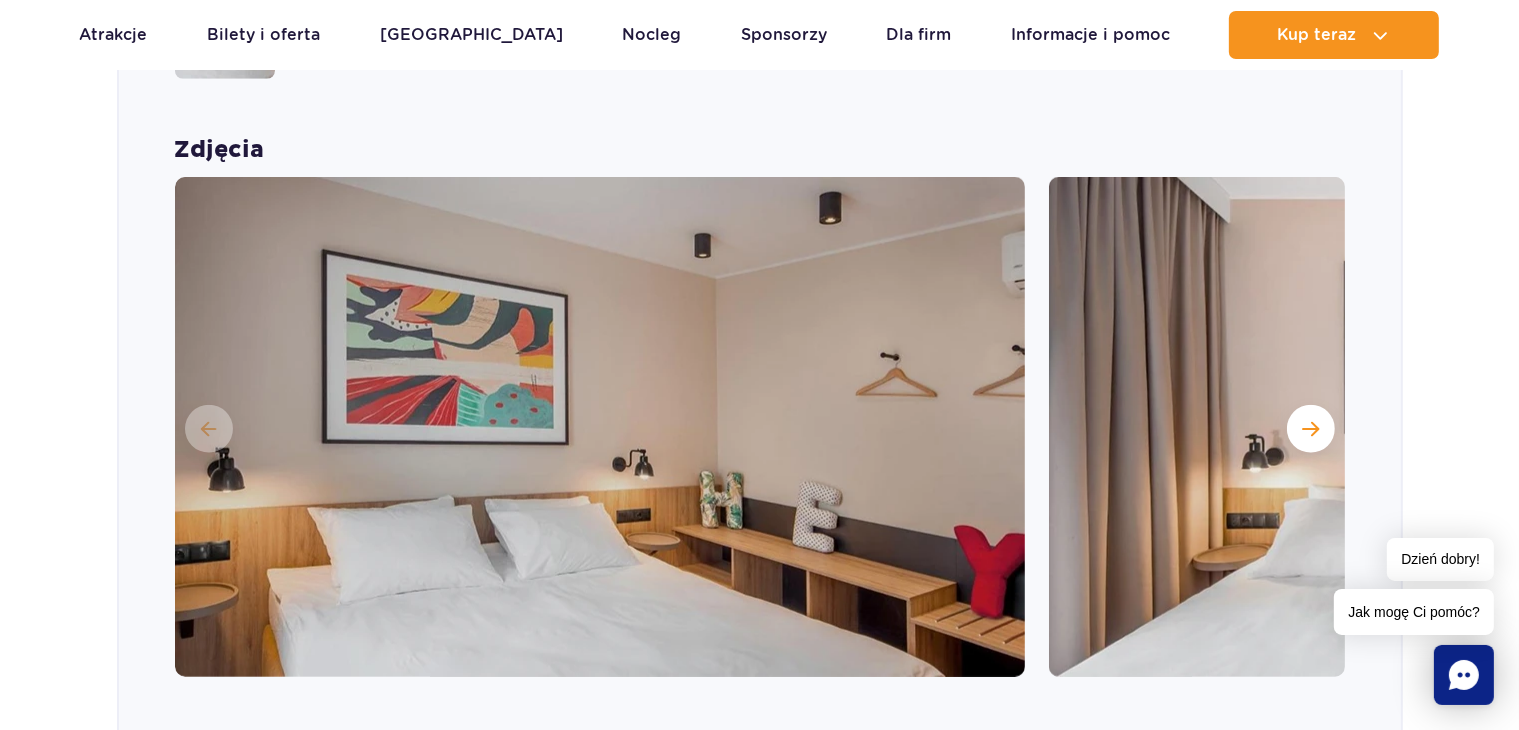 click at bounding box center (600, 427) 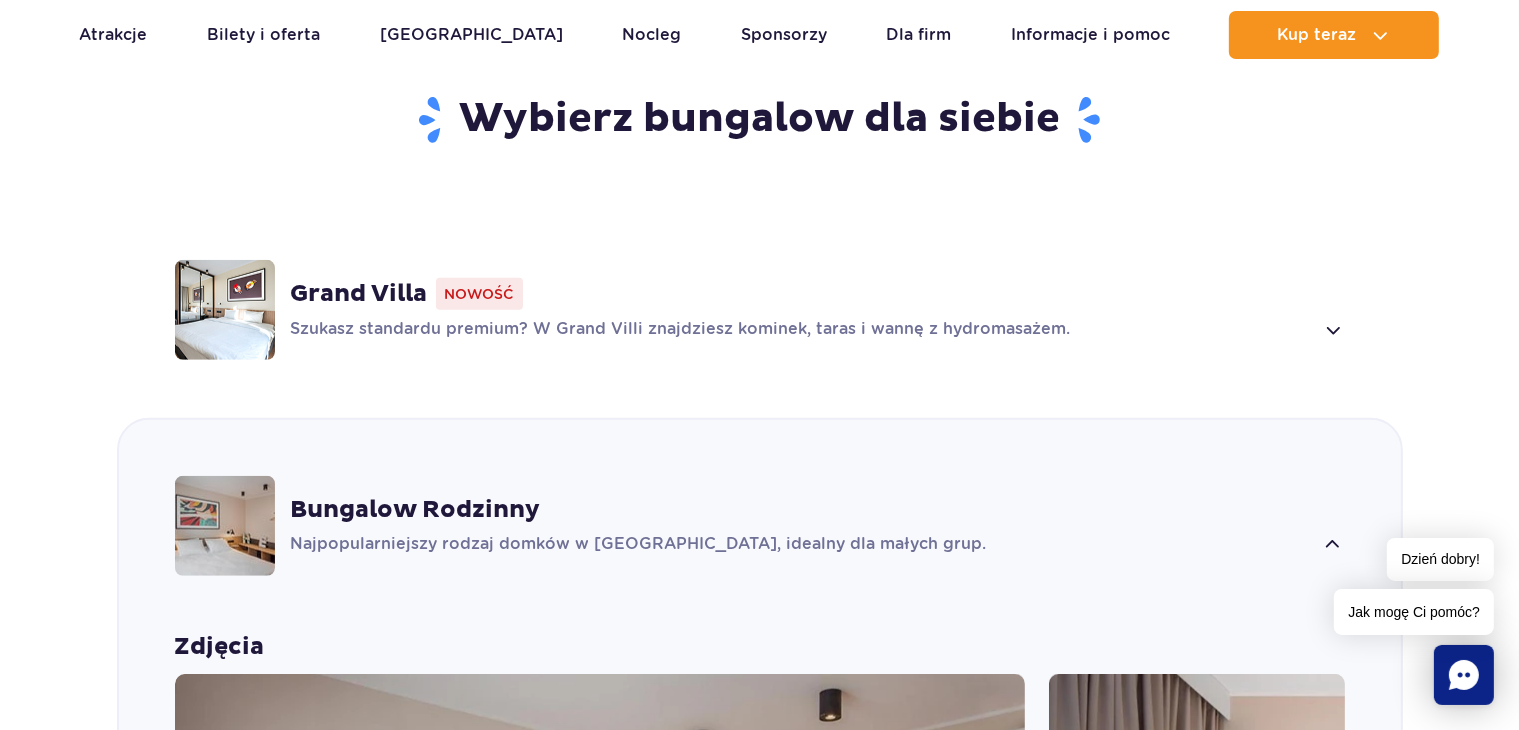 scroll, scrollTop: 1316, scrollLeft: 0, axis: vertical 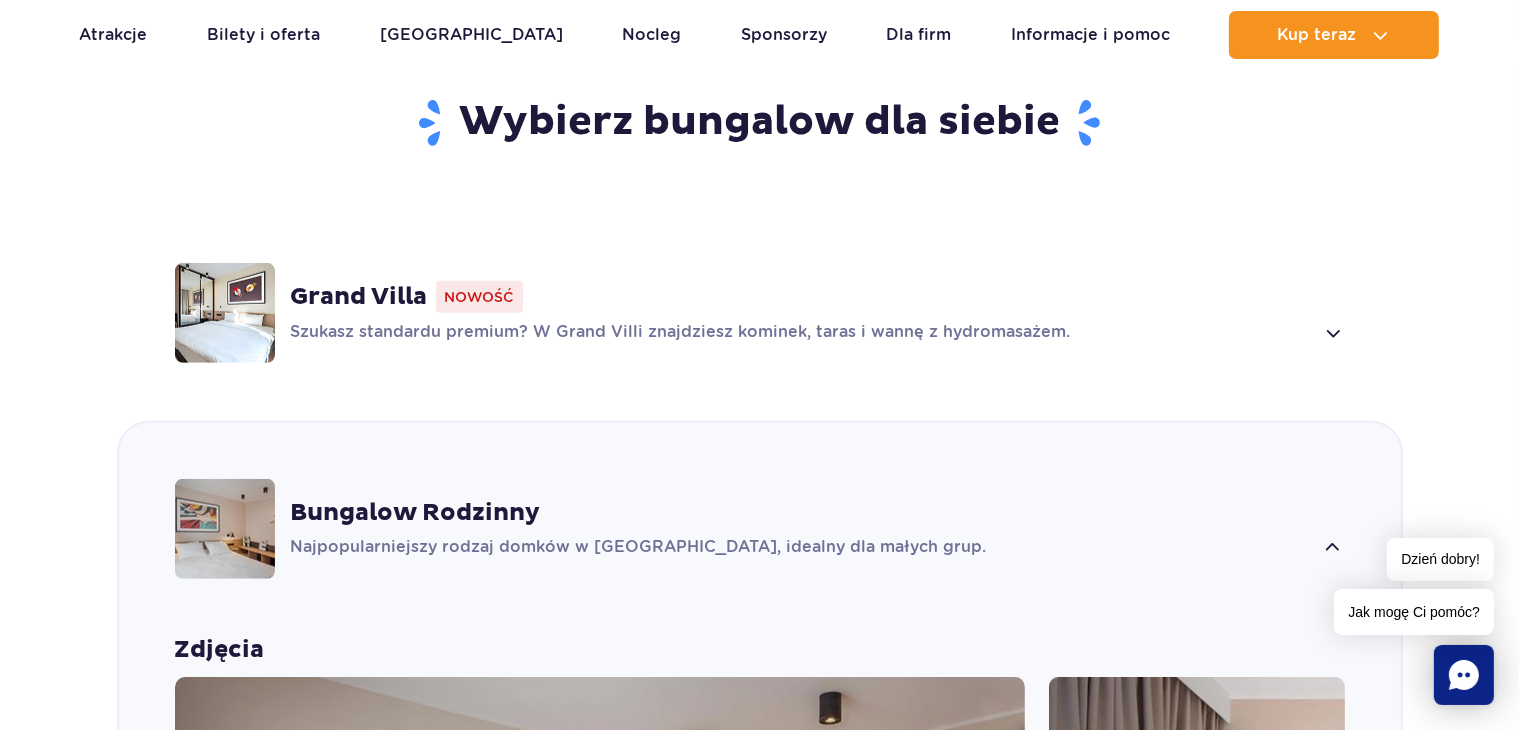 click on "Najpopularniejszy rodzaj domków w Suntago Village, idealny dla małych grup." at bounding box center (802, 548) 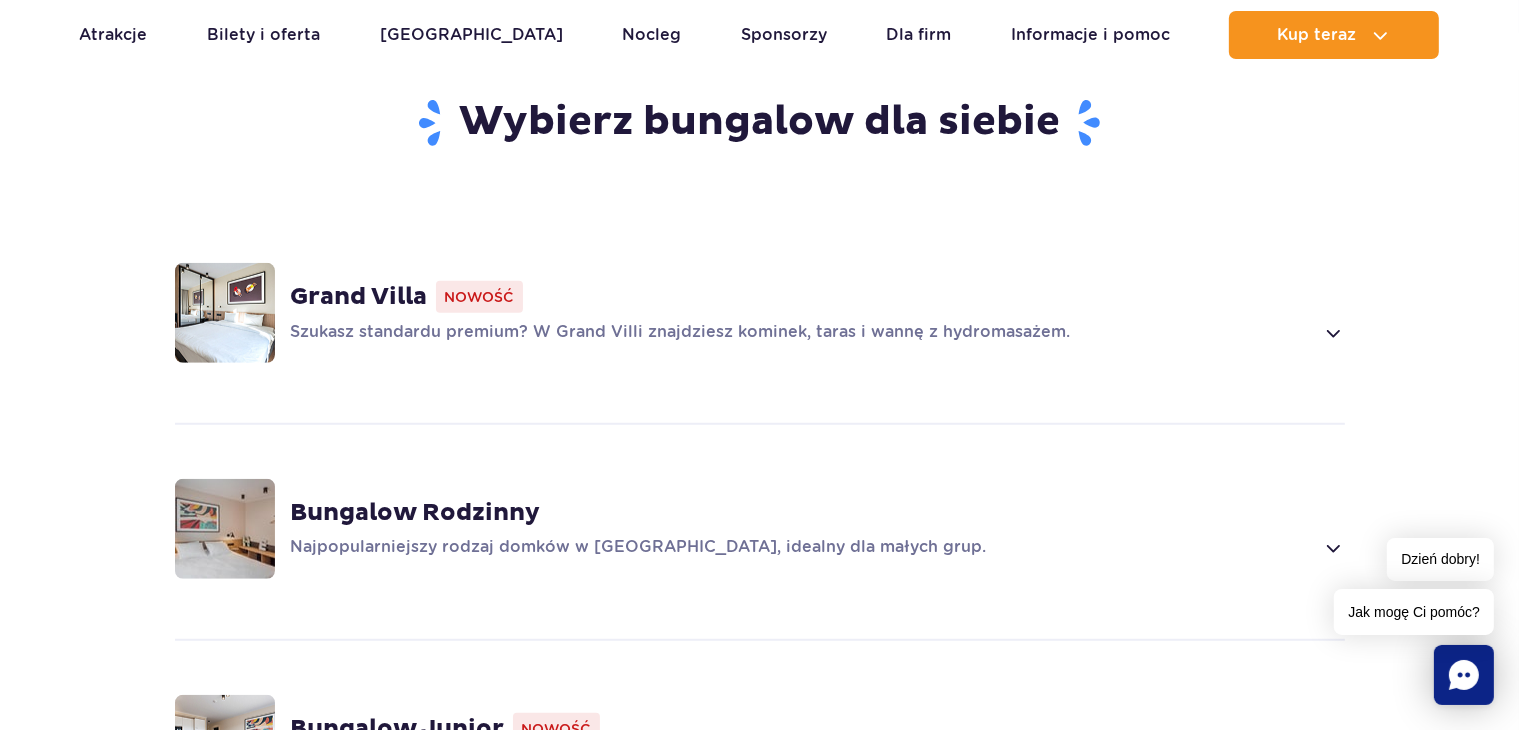 click on "Bungalow Rodzinny" at bounding box center [416, 513] 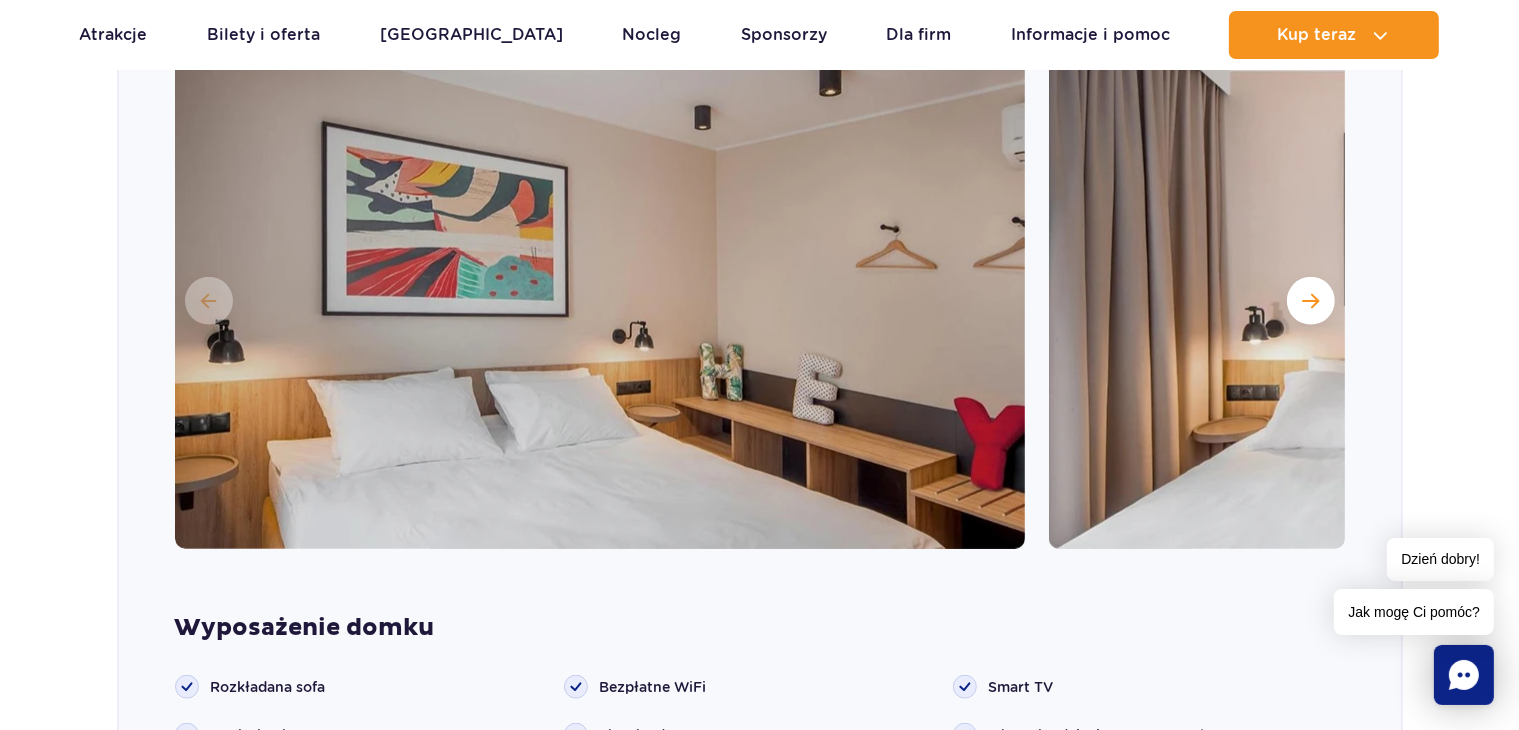 scroll, scrollTop: 1947, scrollLeft: 0, axis: vertical 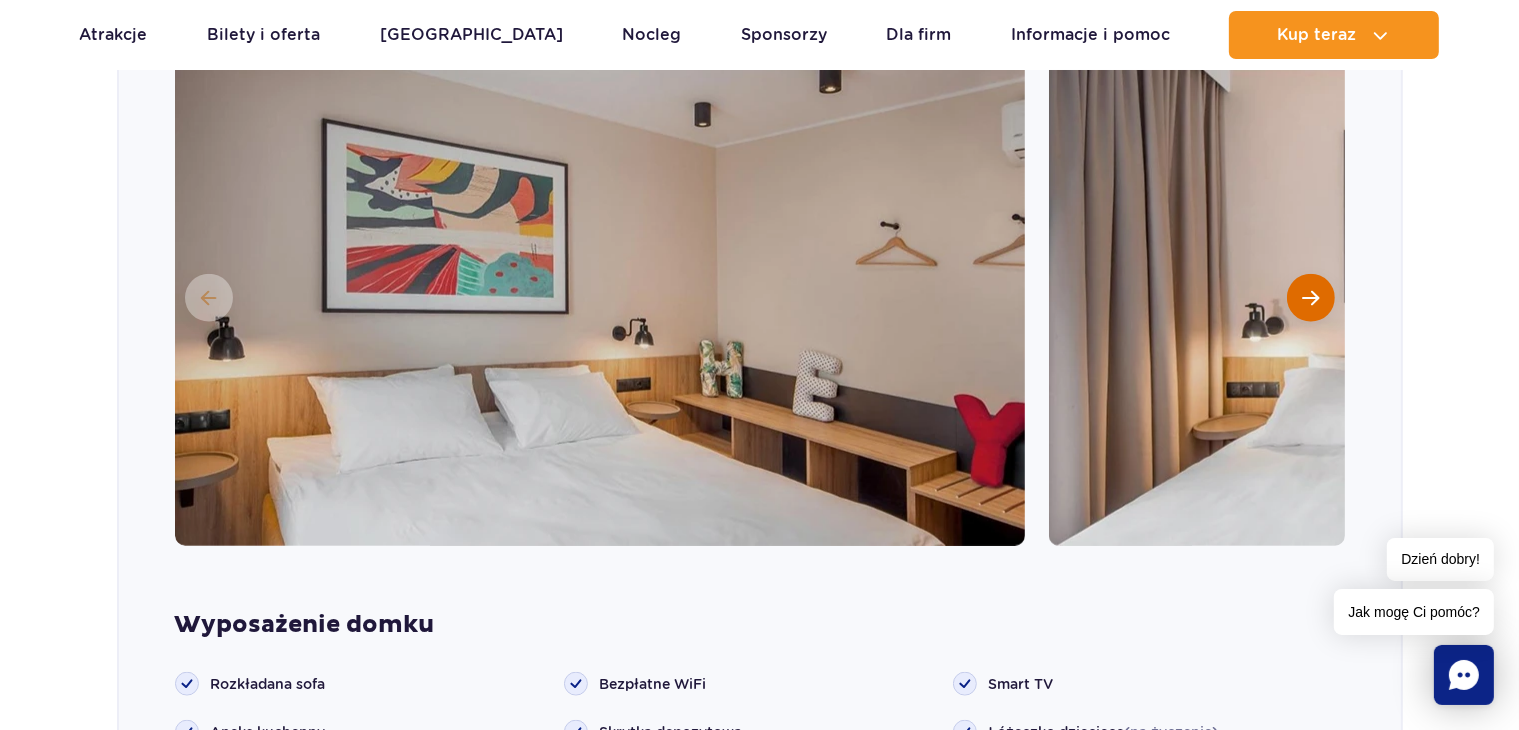 click at bounding box center (1311, 298) 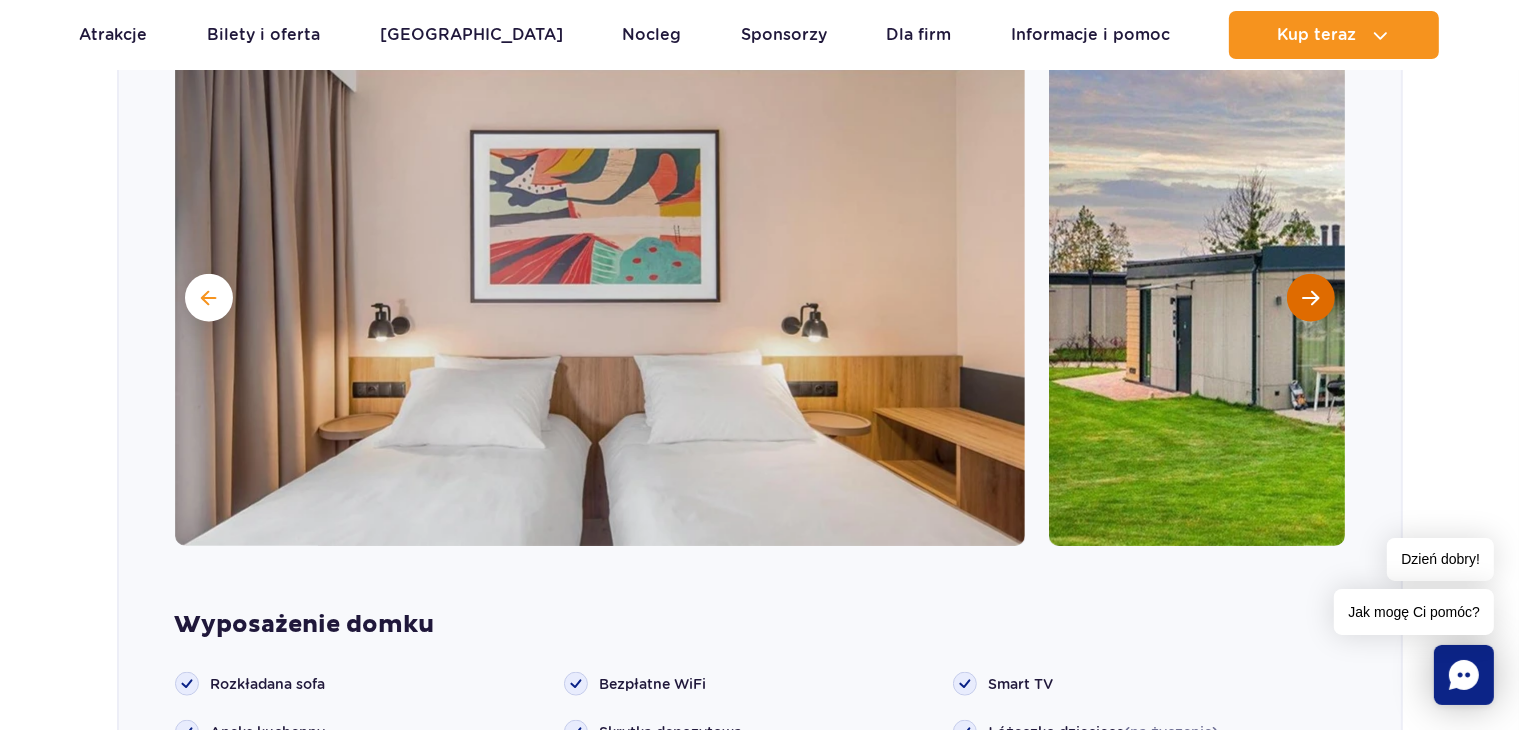click at bounding box center (1311, 298) 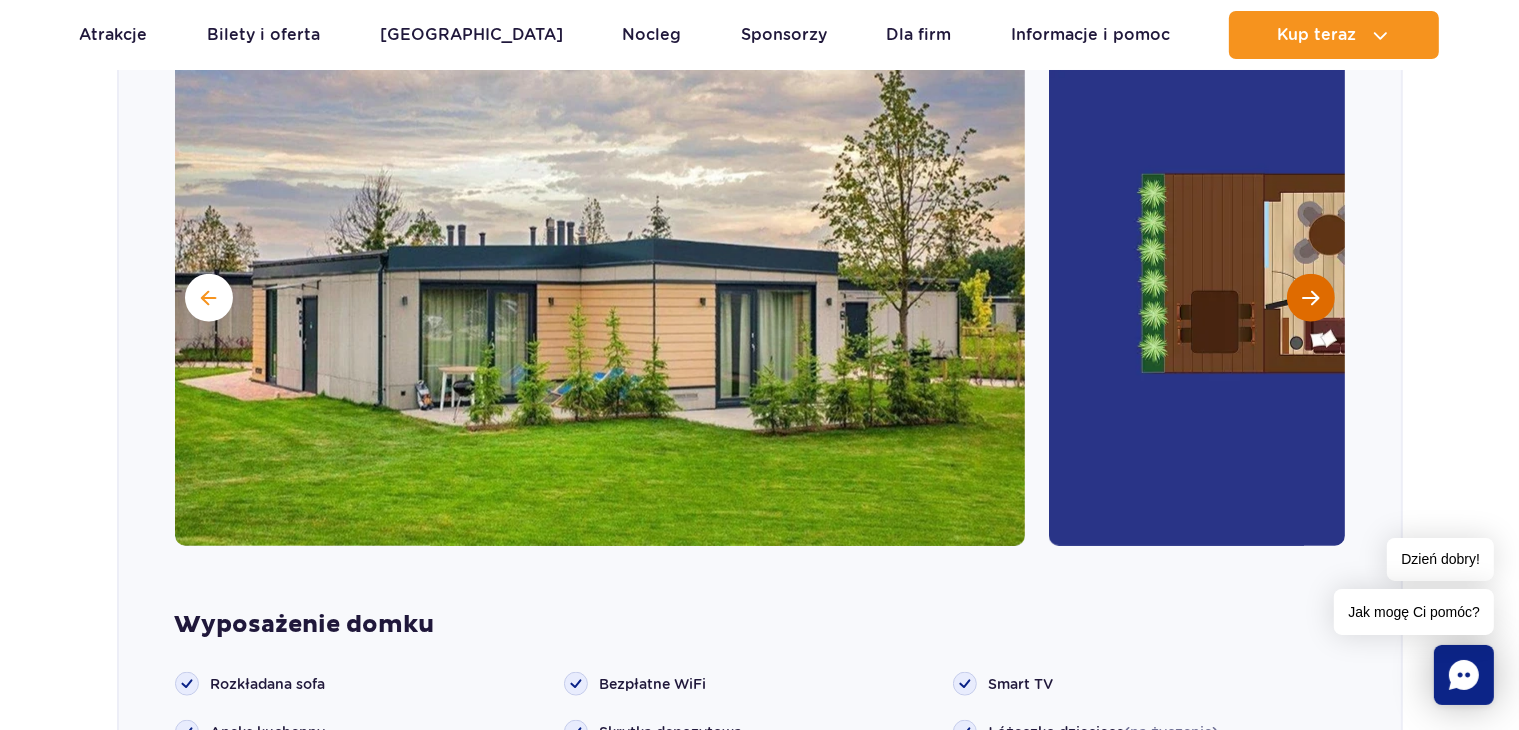 click at bounding box center (1311, 298) 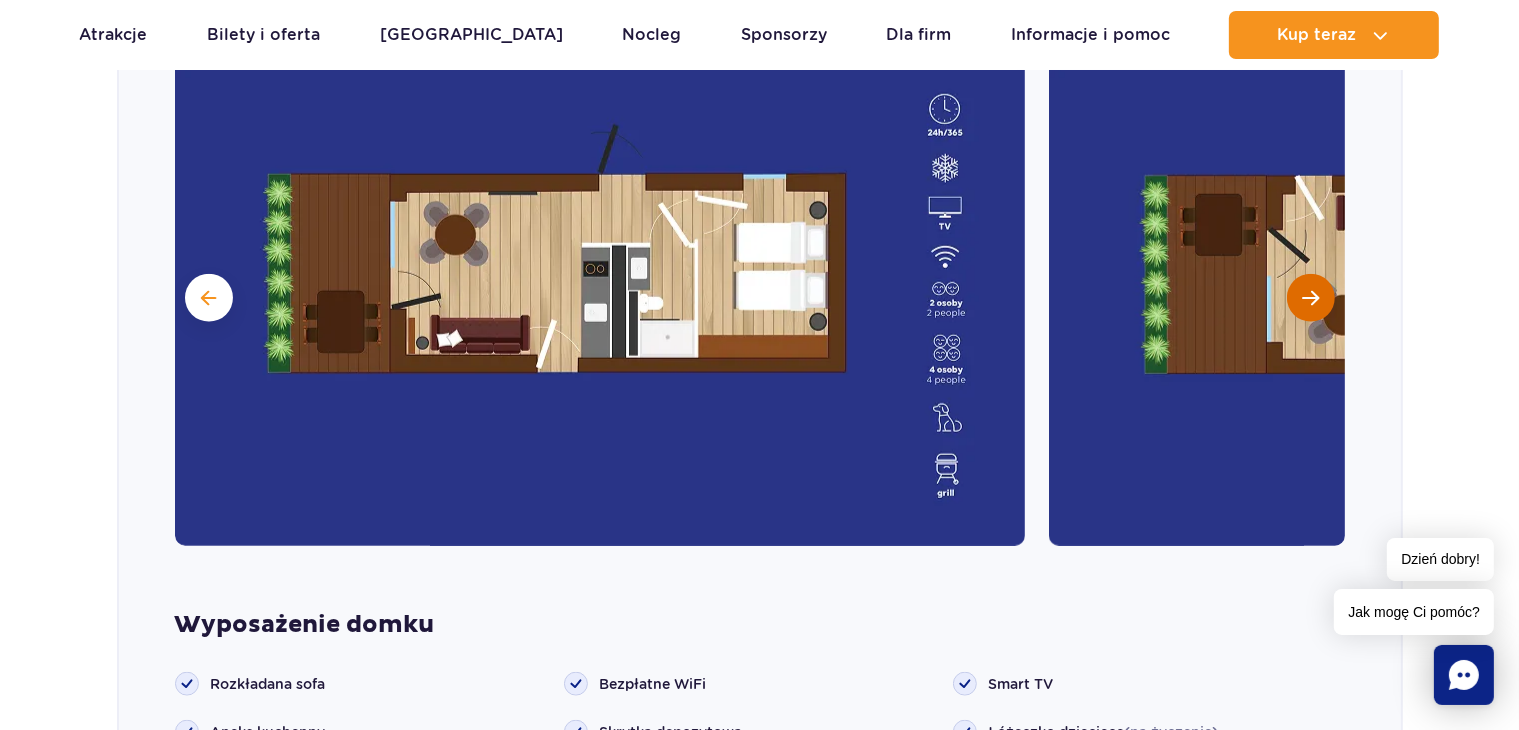 click at bounding box center [1311, 298] 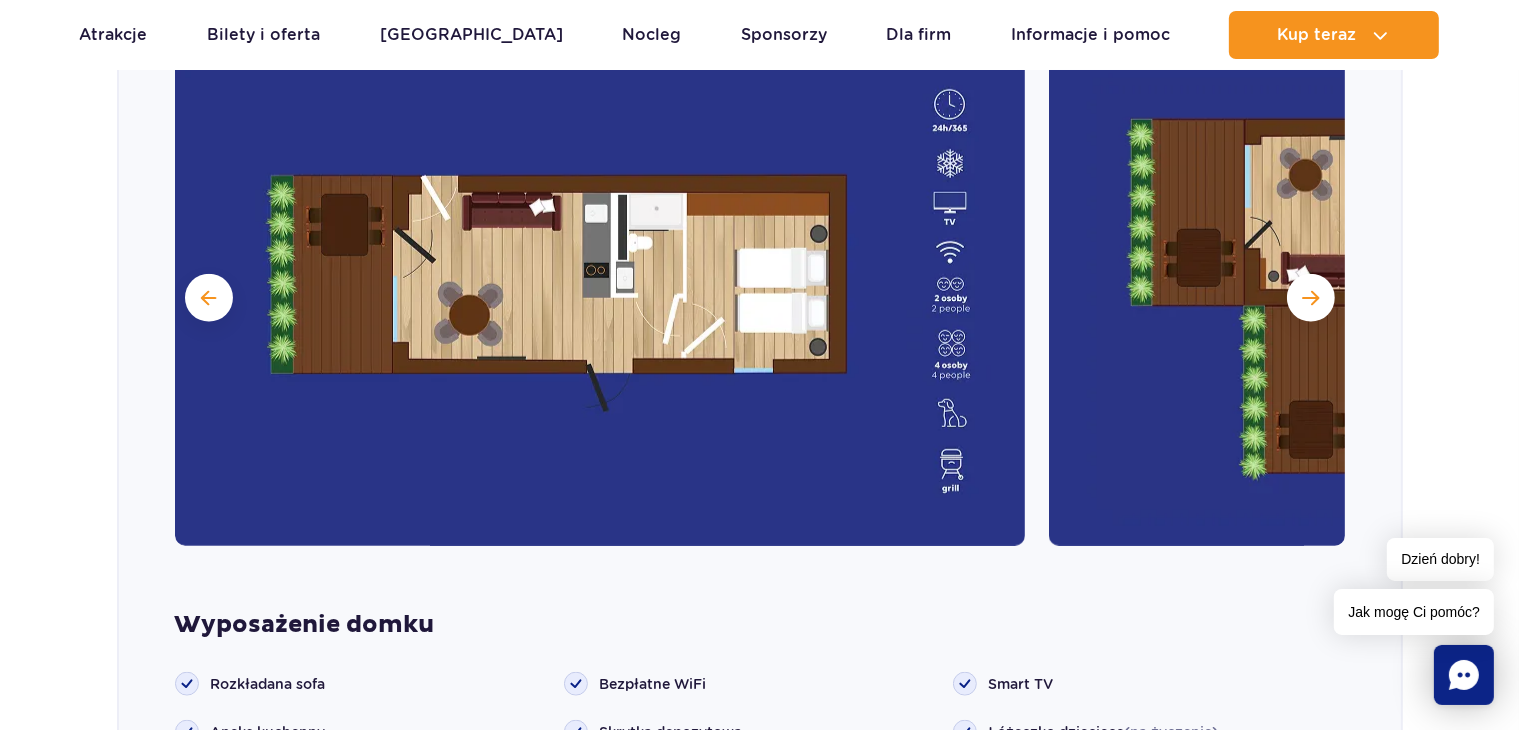 click at bounding box center [760, 296] 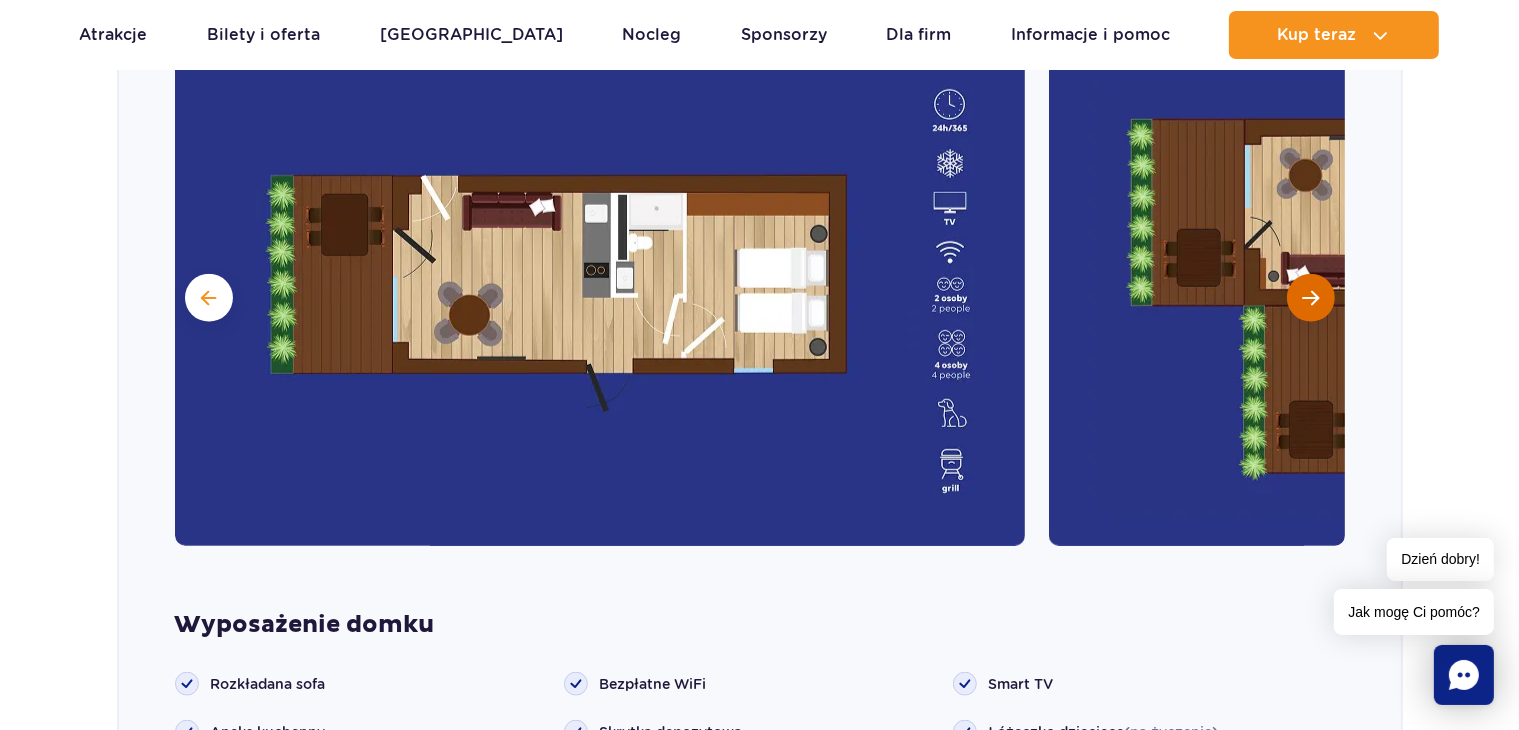click at bounding box center [1311, 298] 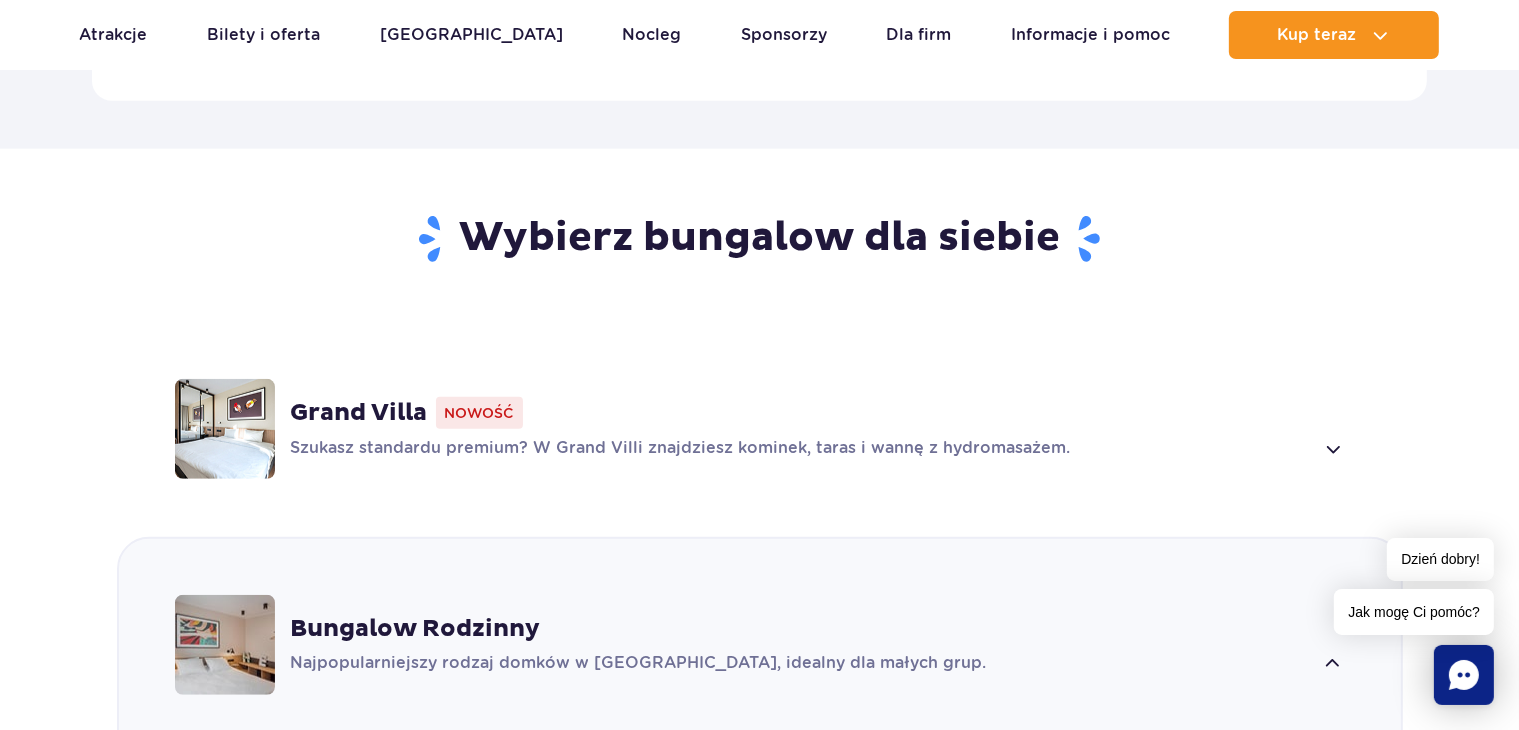 scroll, scrollTop: 1400, scrollLeft: 0, axis: vertical 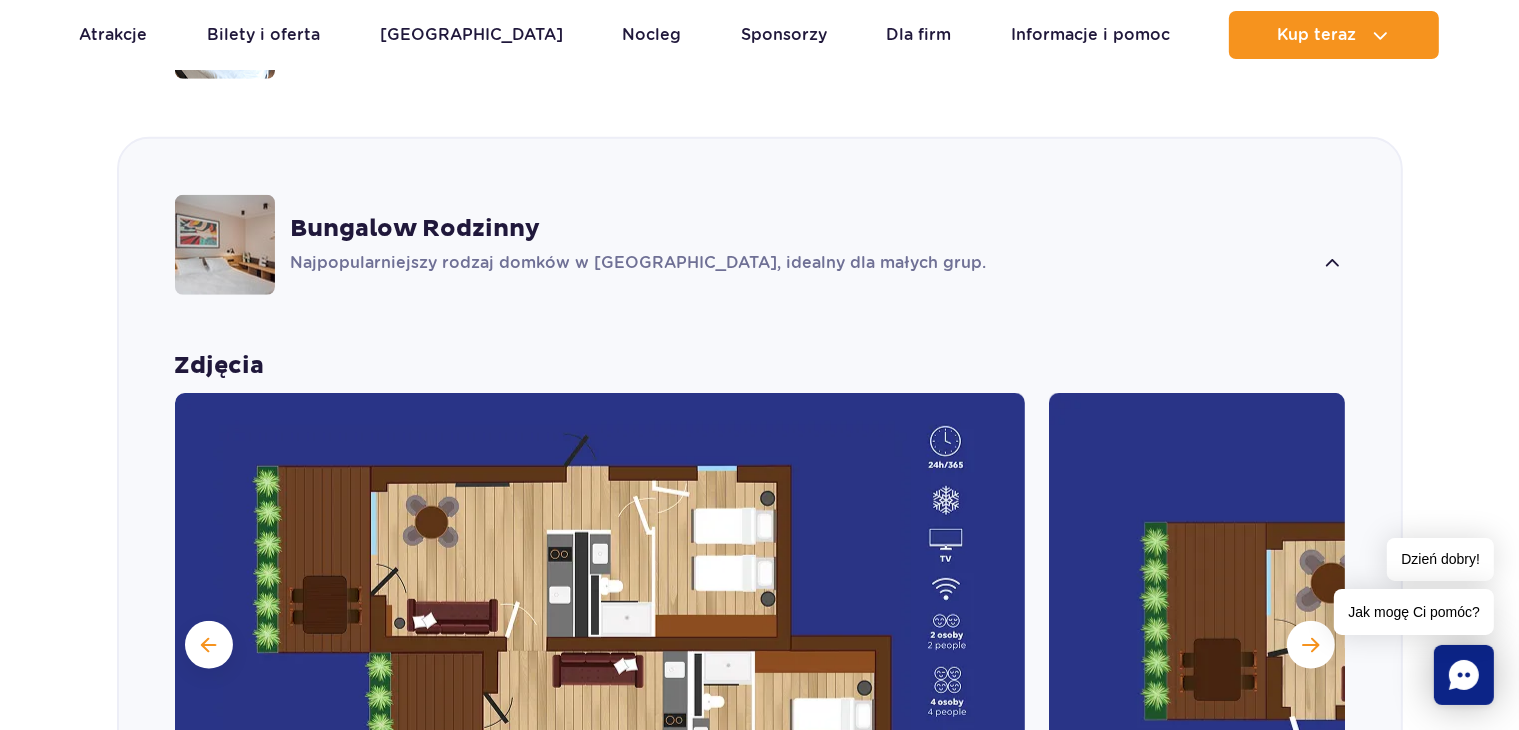 click at bounding box center (600, 643) 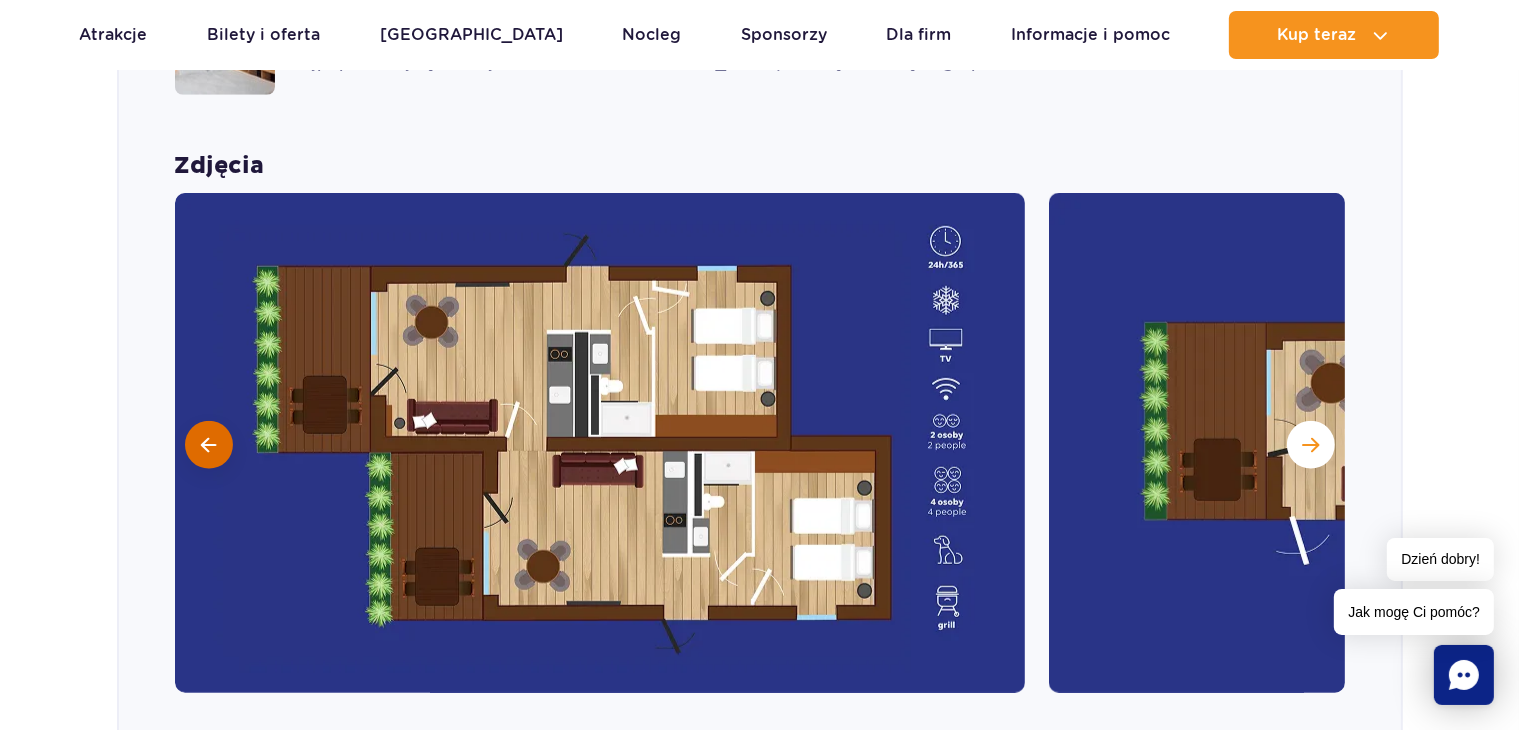 click at bounding box center (209, 445) 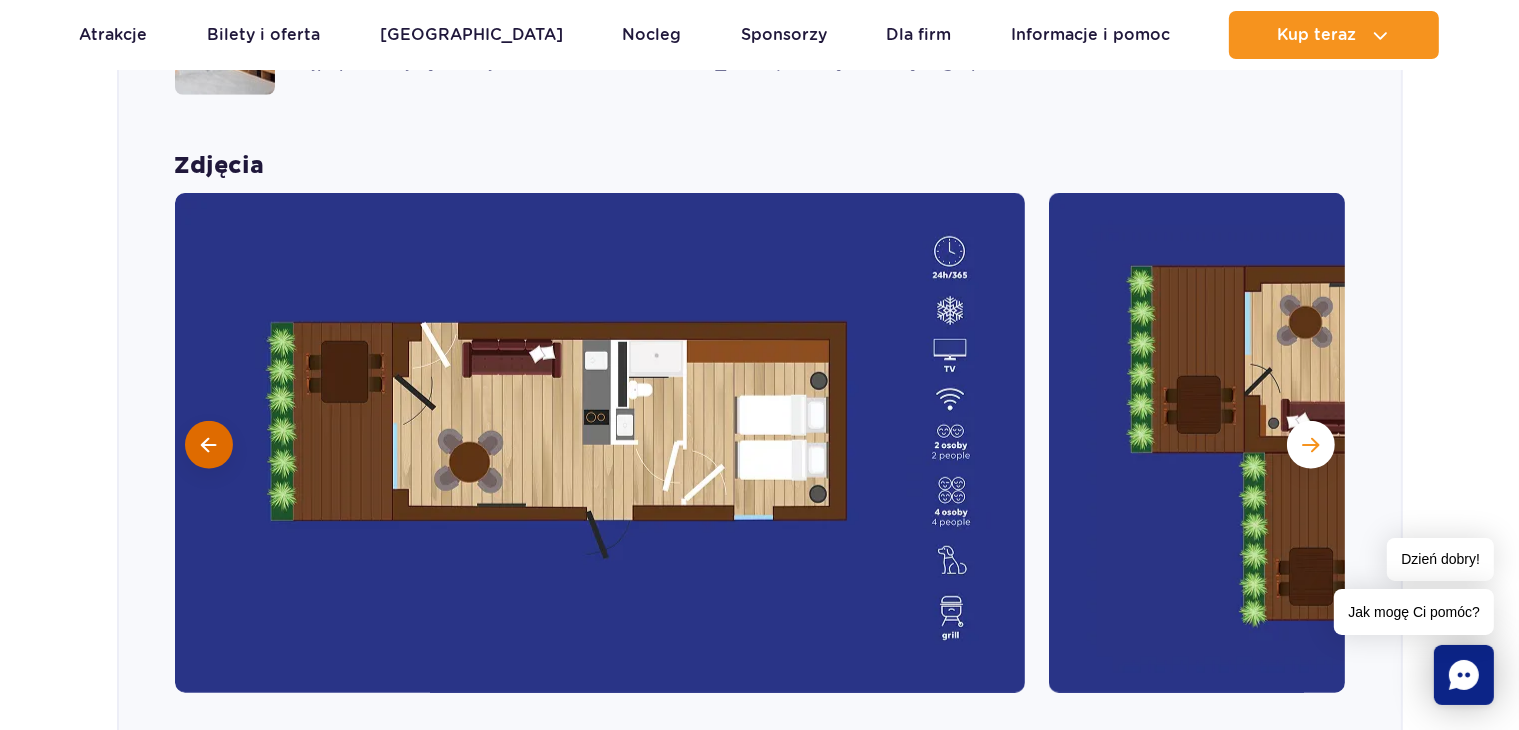 click at bounding box center (209, 445) 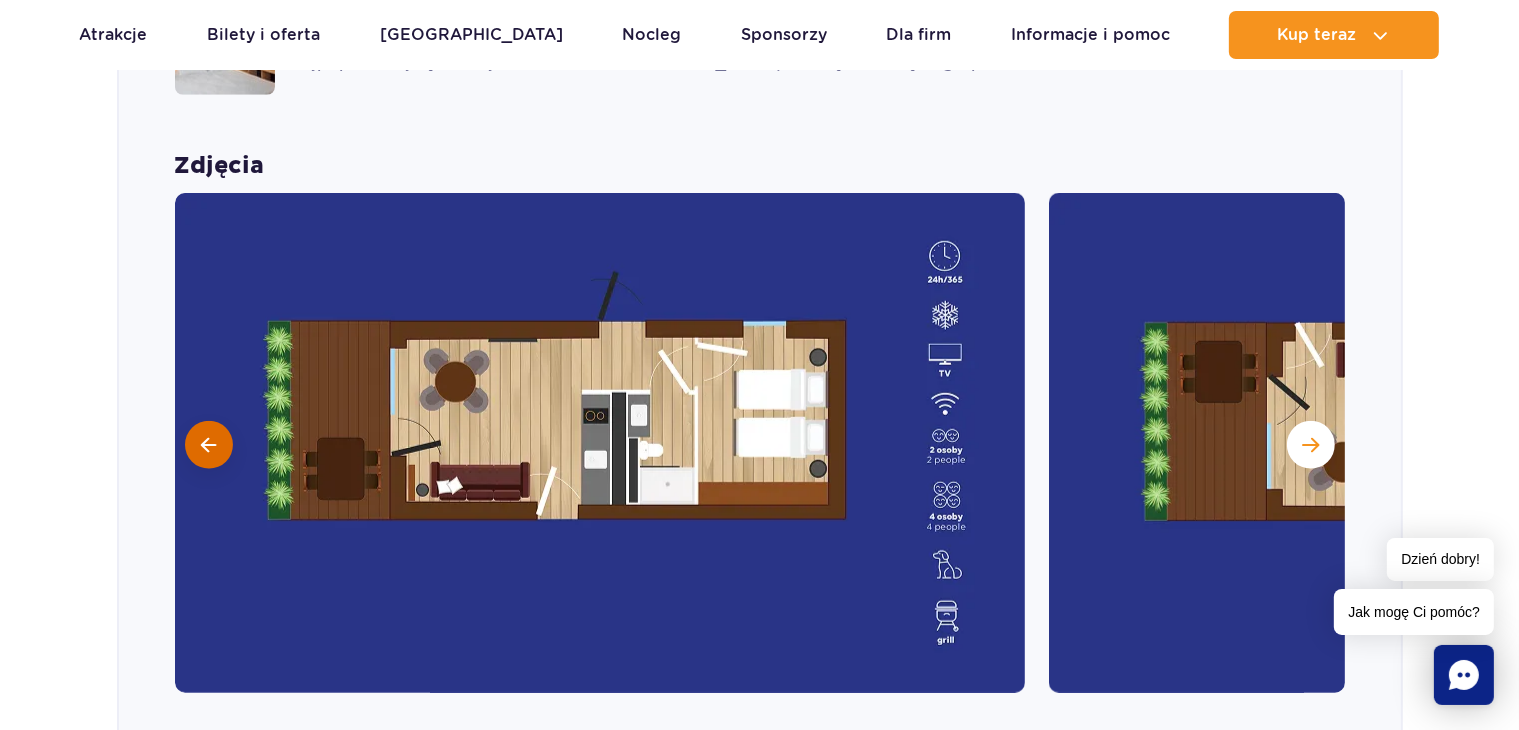 click at bounding box center [209, 445] 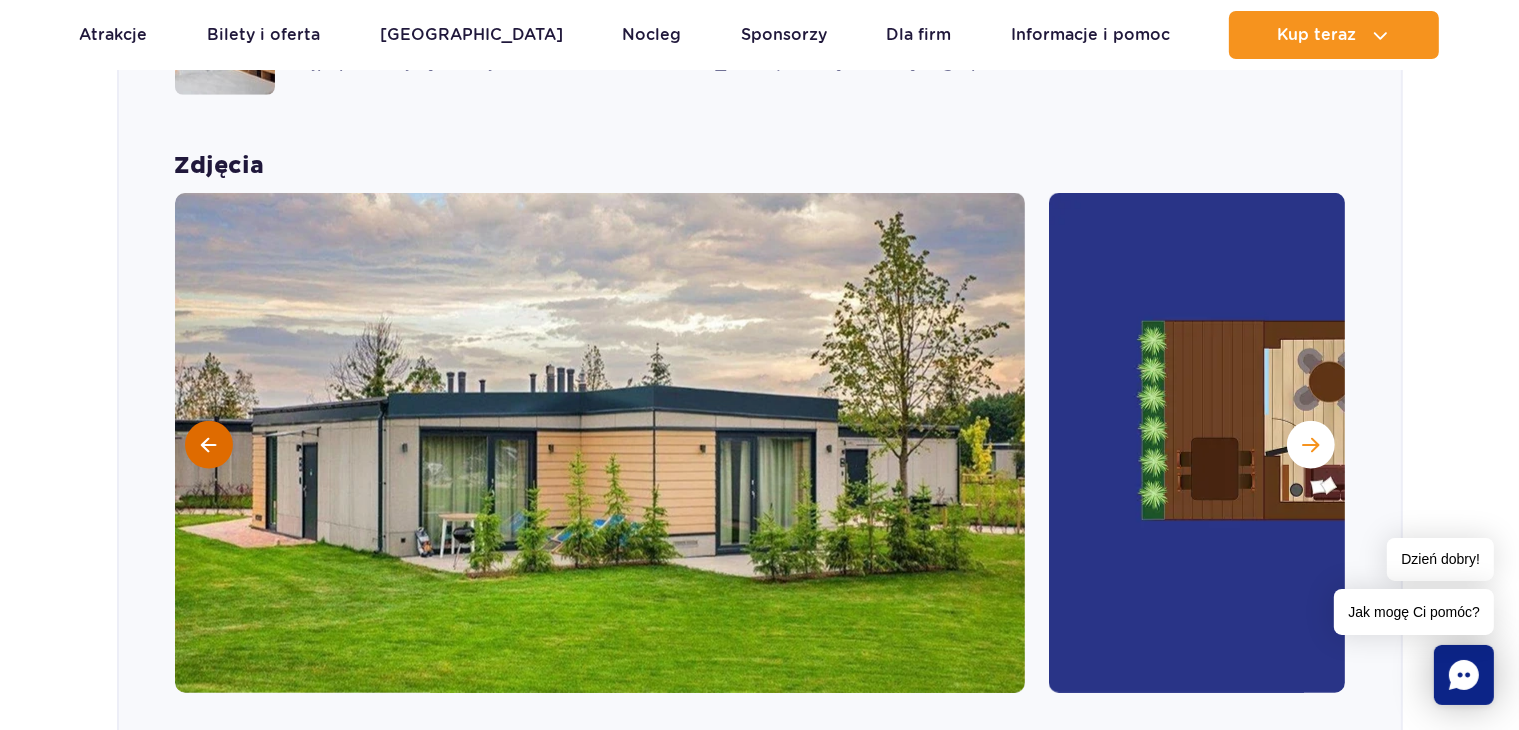 click at bounding box center [208, 445] 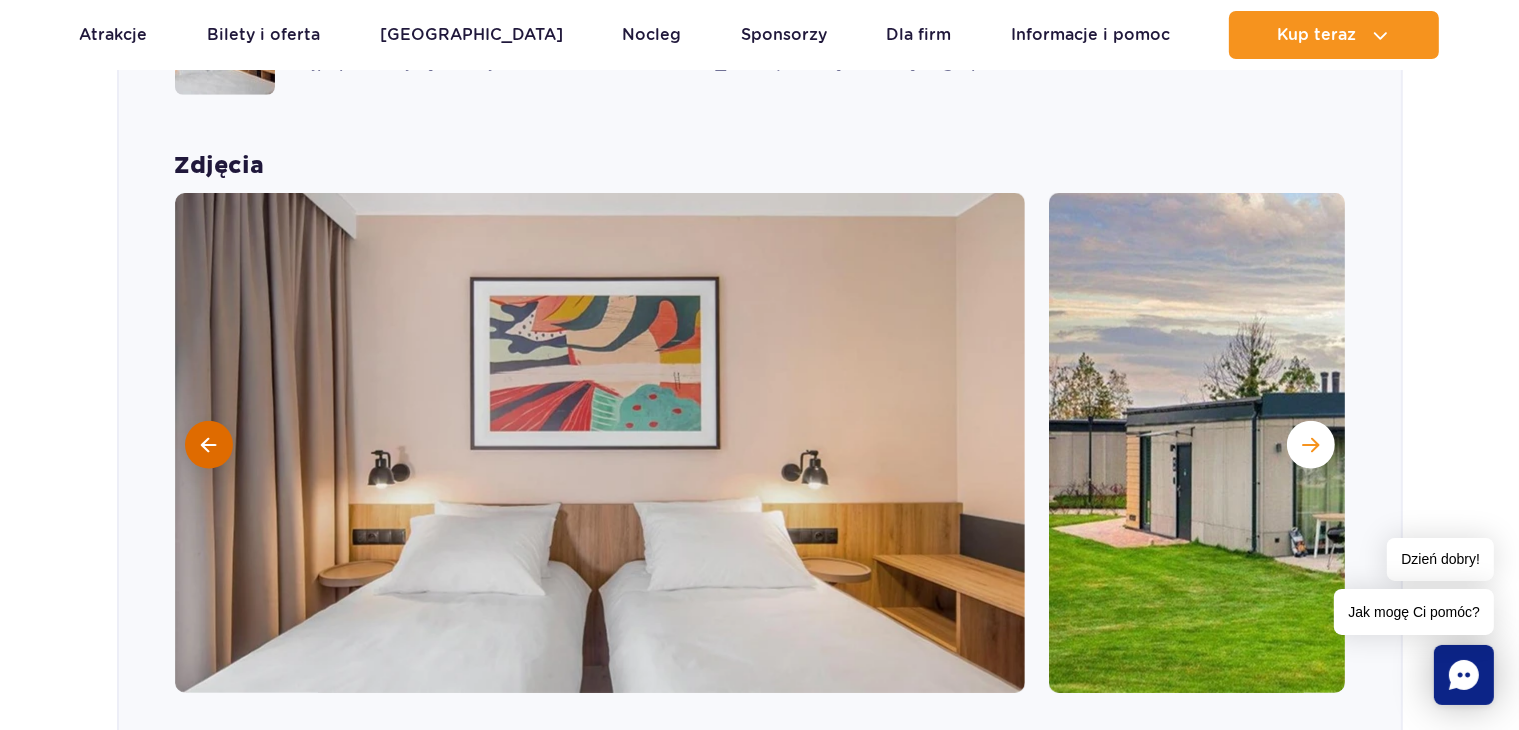 click at bounding box center (209, 445) 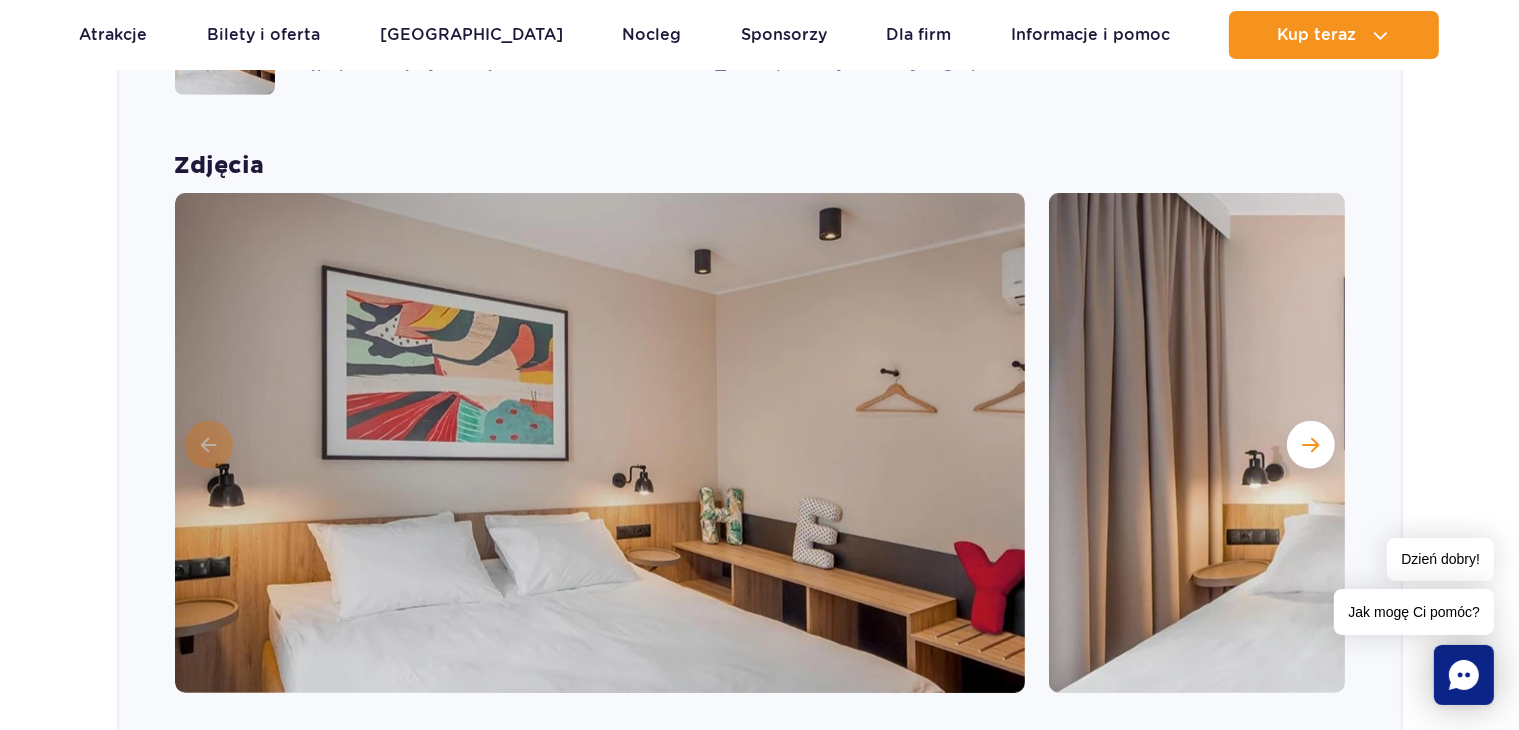 click at bounding box center [600, 443] 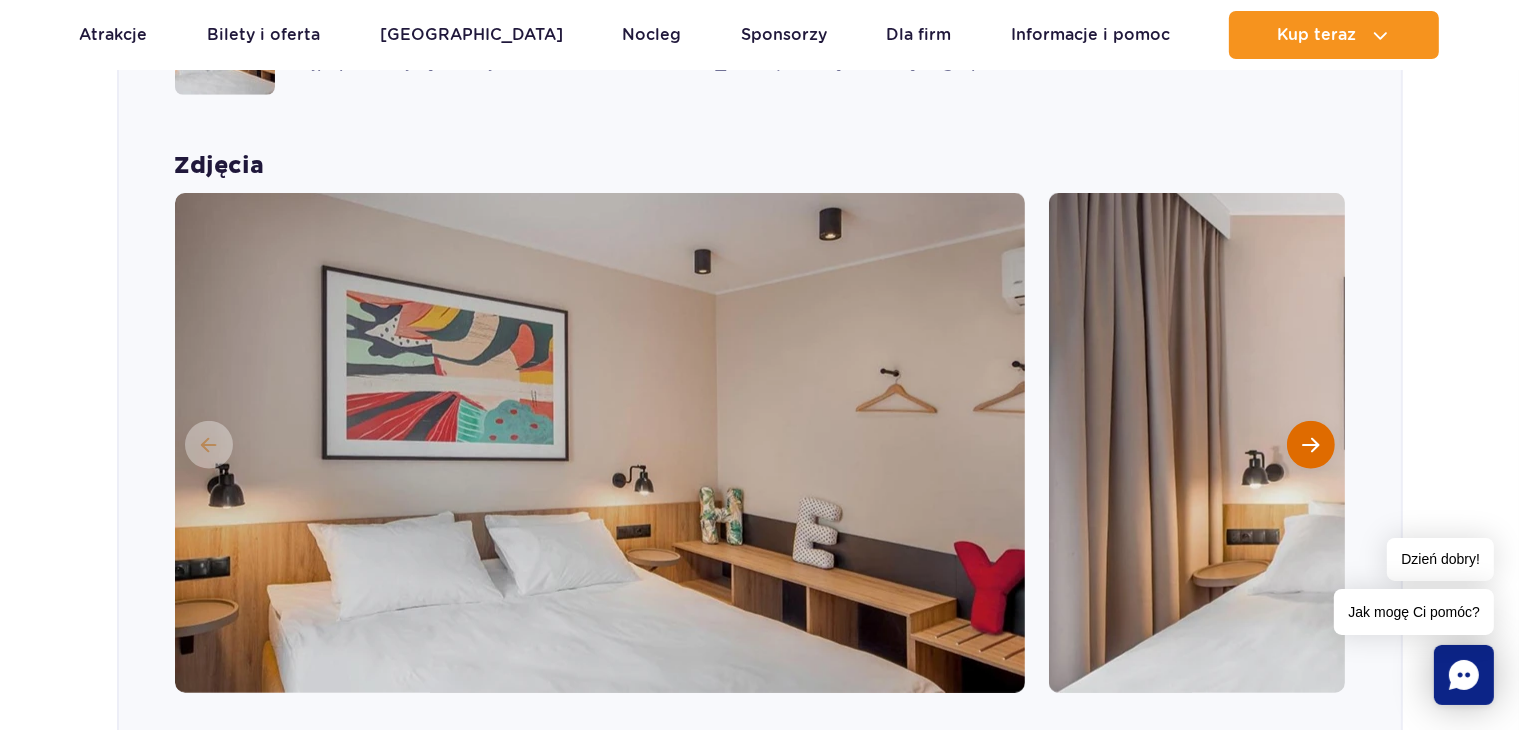 click at bounding box center (1310, 445) 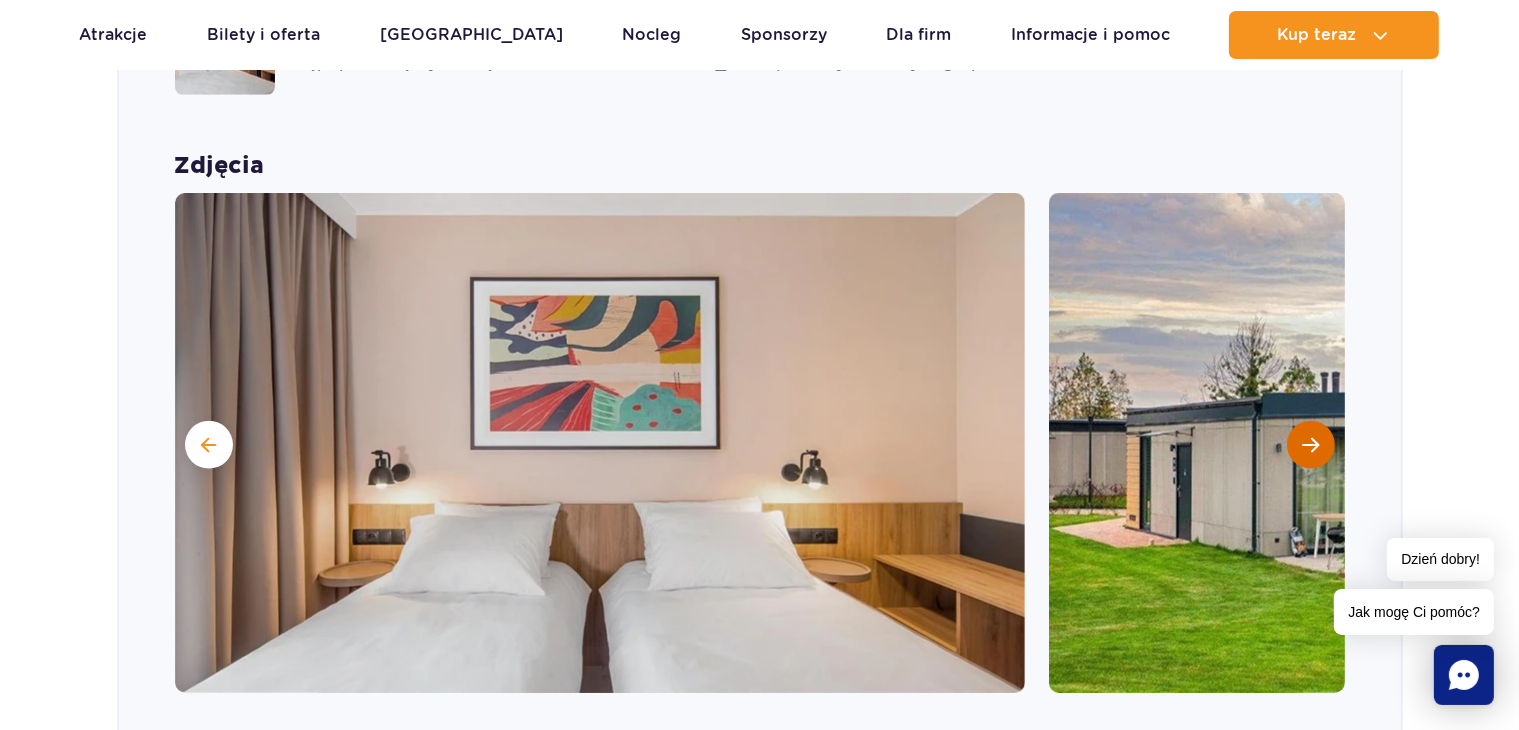 click at bounding box center [1310, 445] 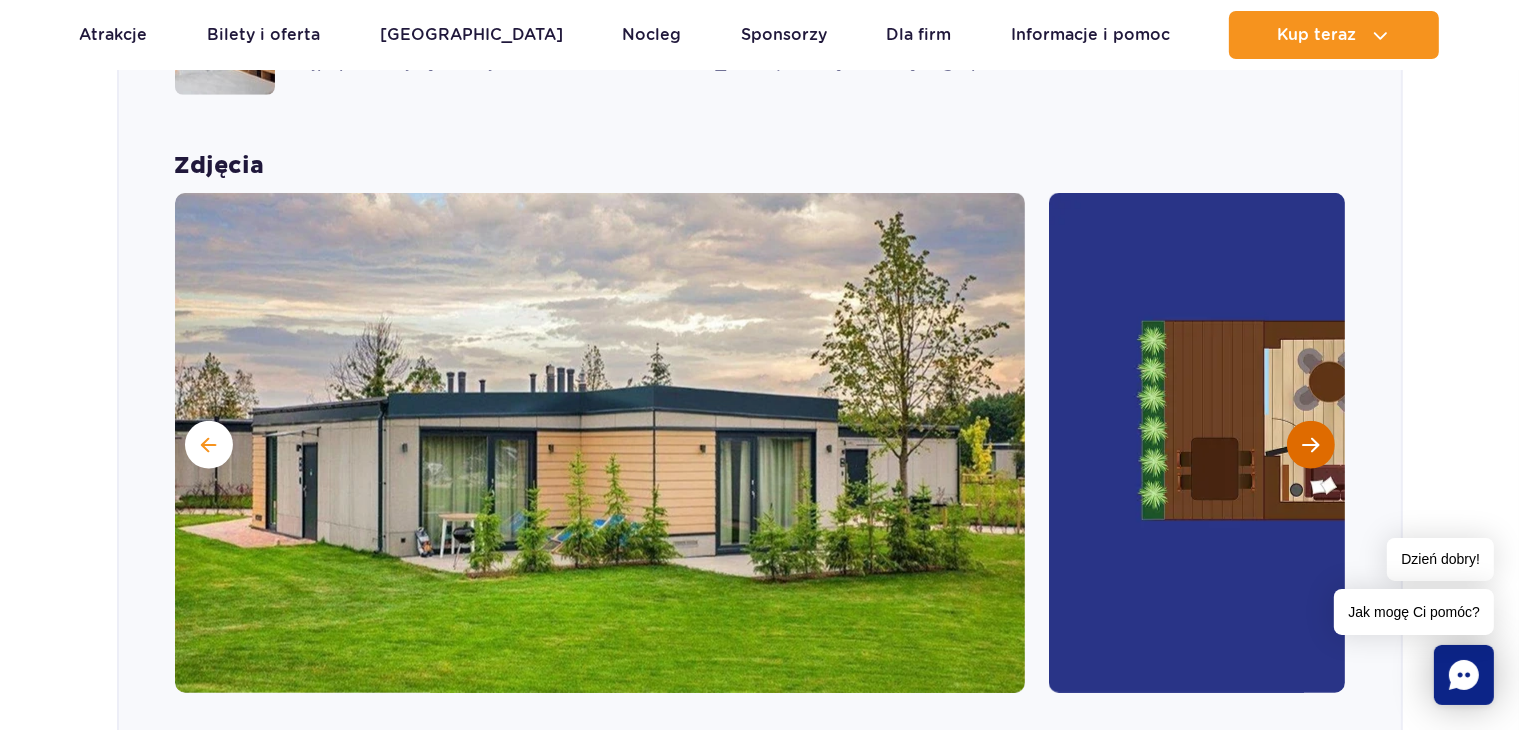 click at bounding box center (1310, 445) 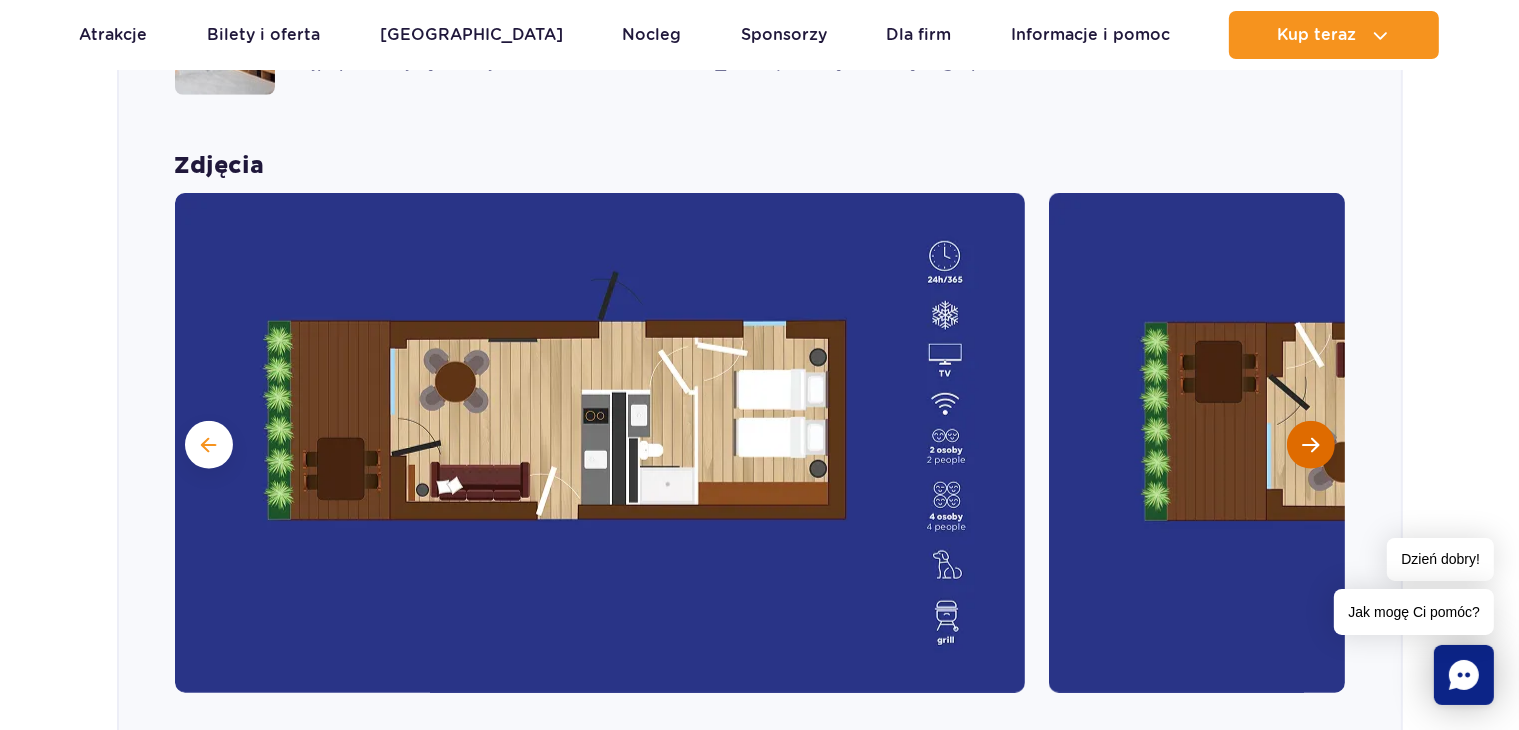click at bounding box center (1310, 445) 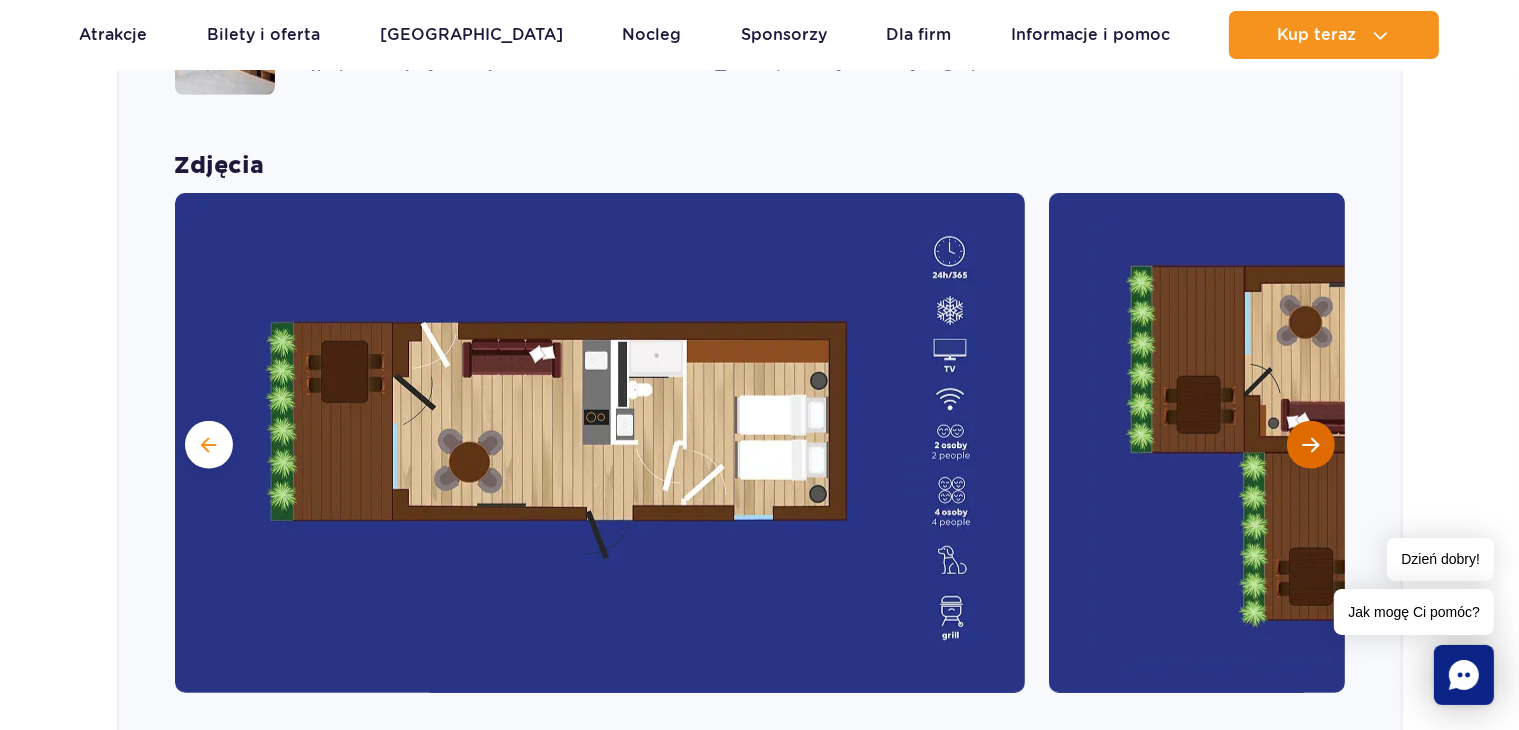 click at bounding box center [1310, 445] 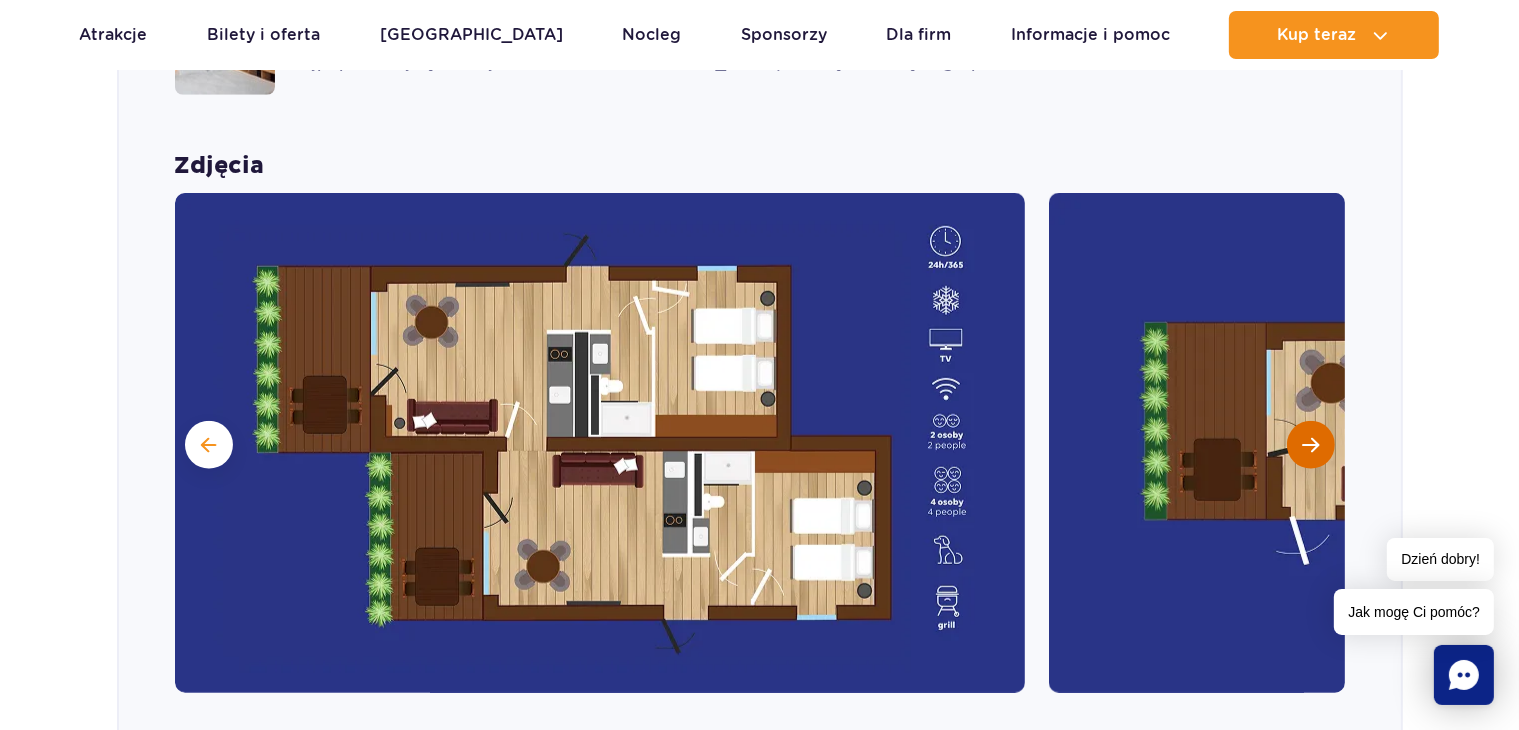 click at bounding box center (1310, 445) 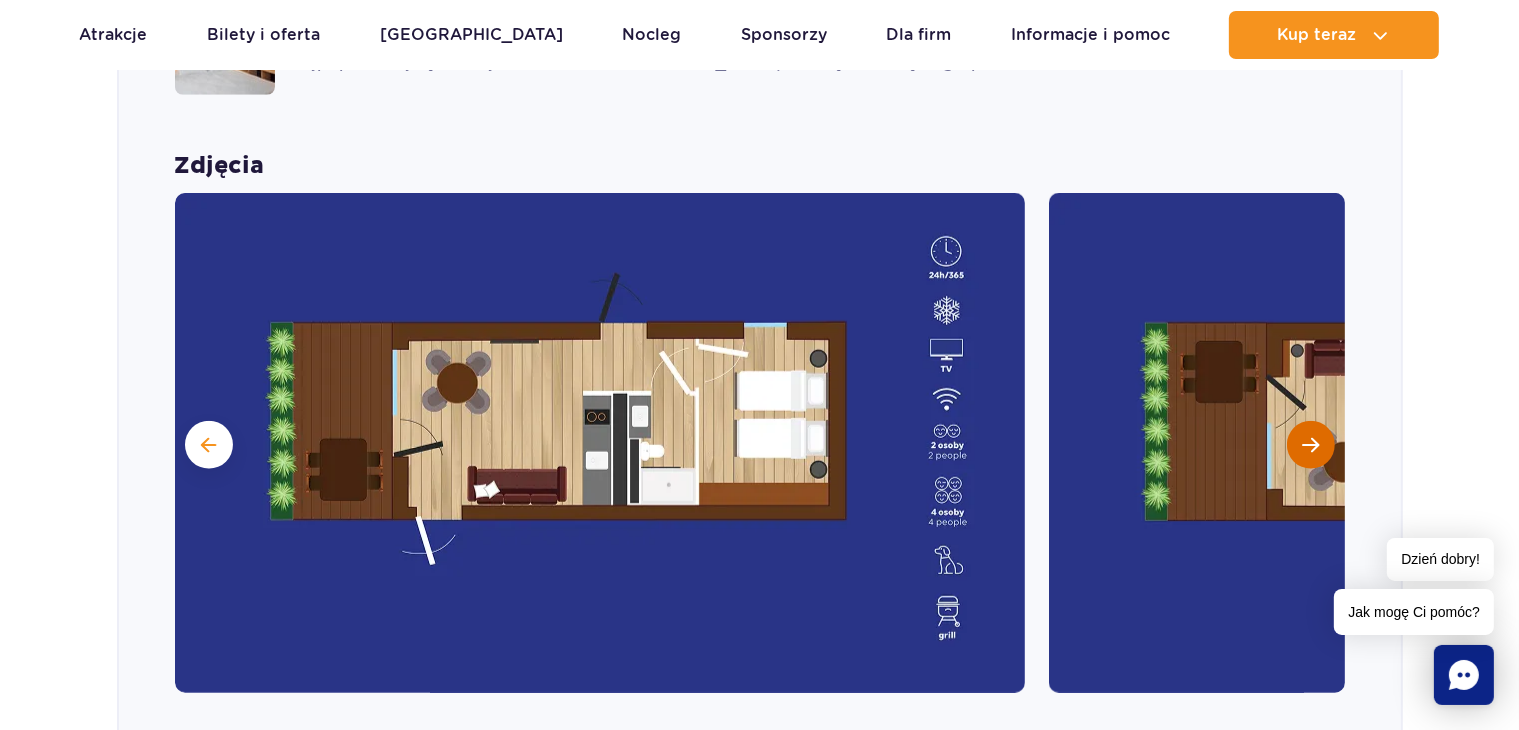 click at bounding box center (1310, 445) 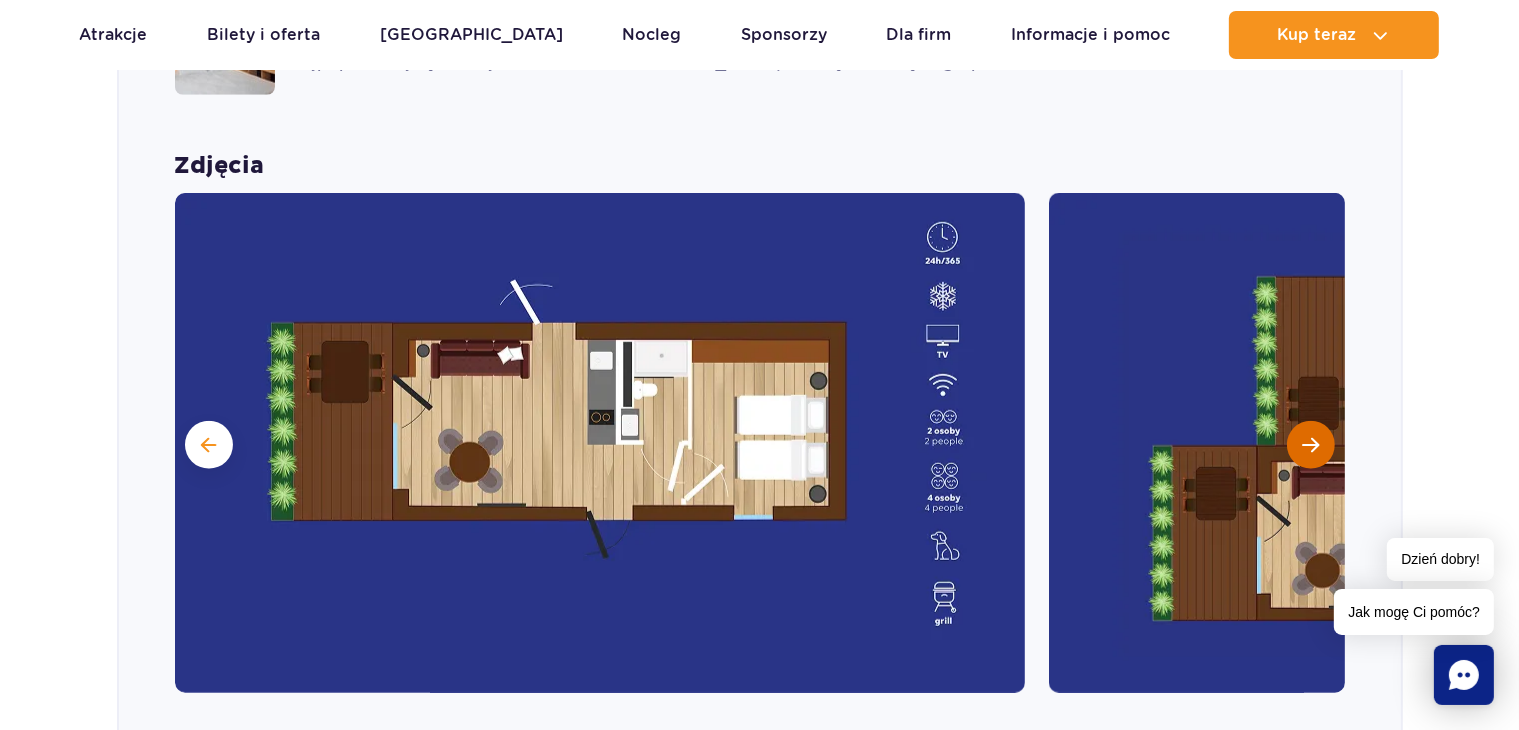 click at bounding box center (1310, 445) 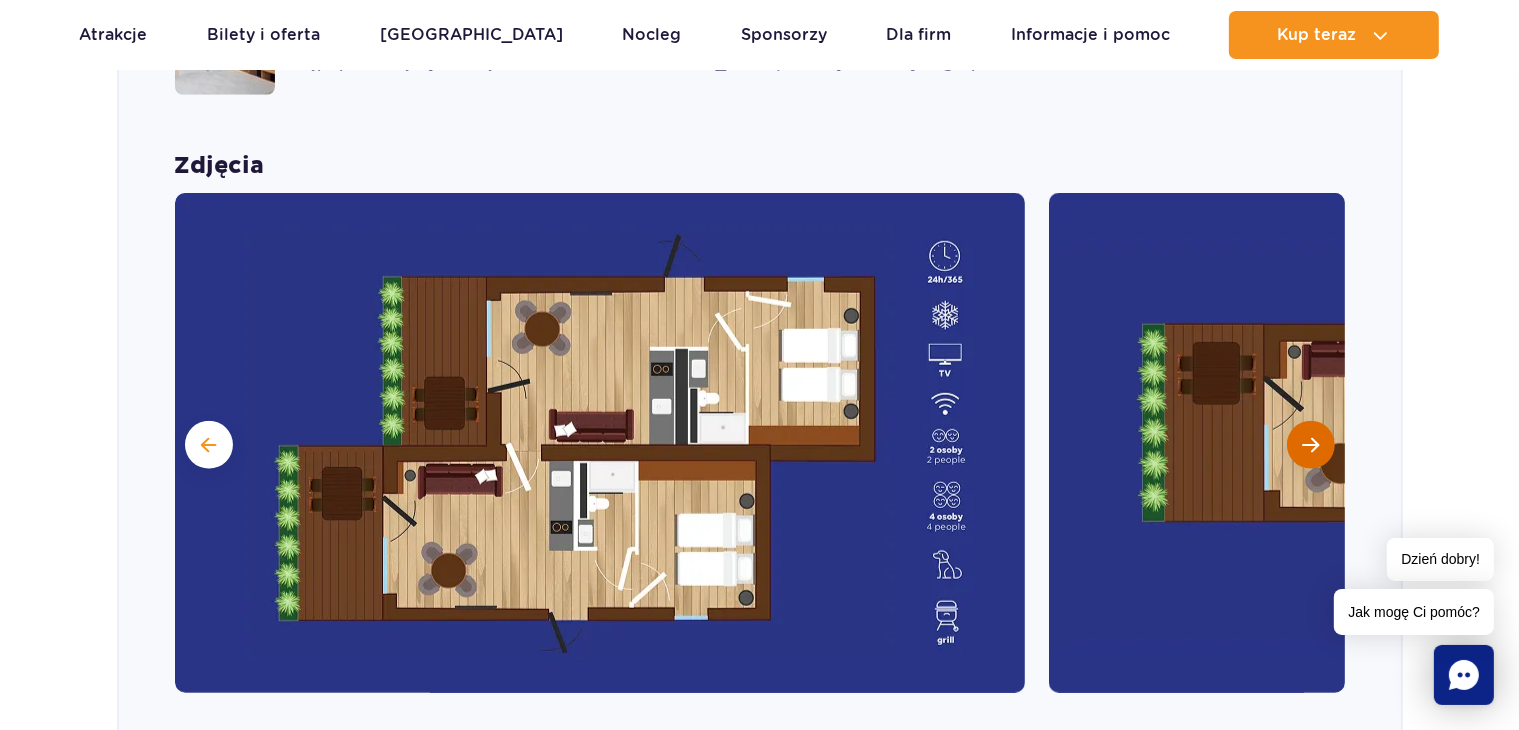 click at bounding box center (1310, 445) 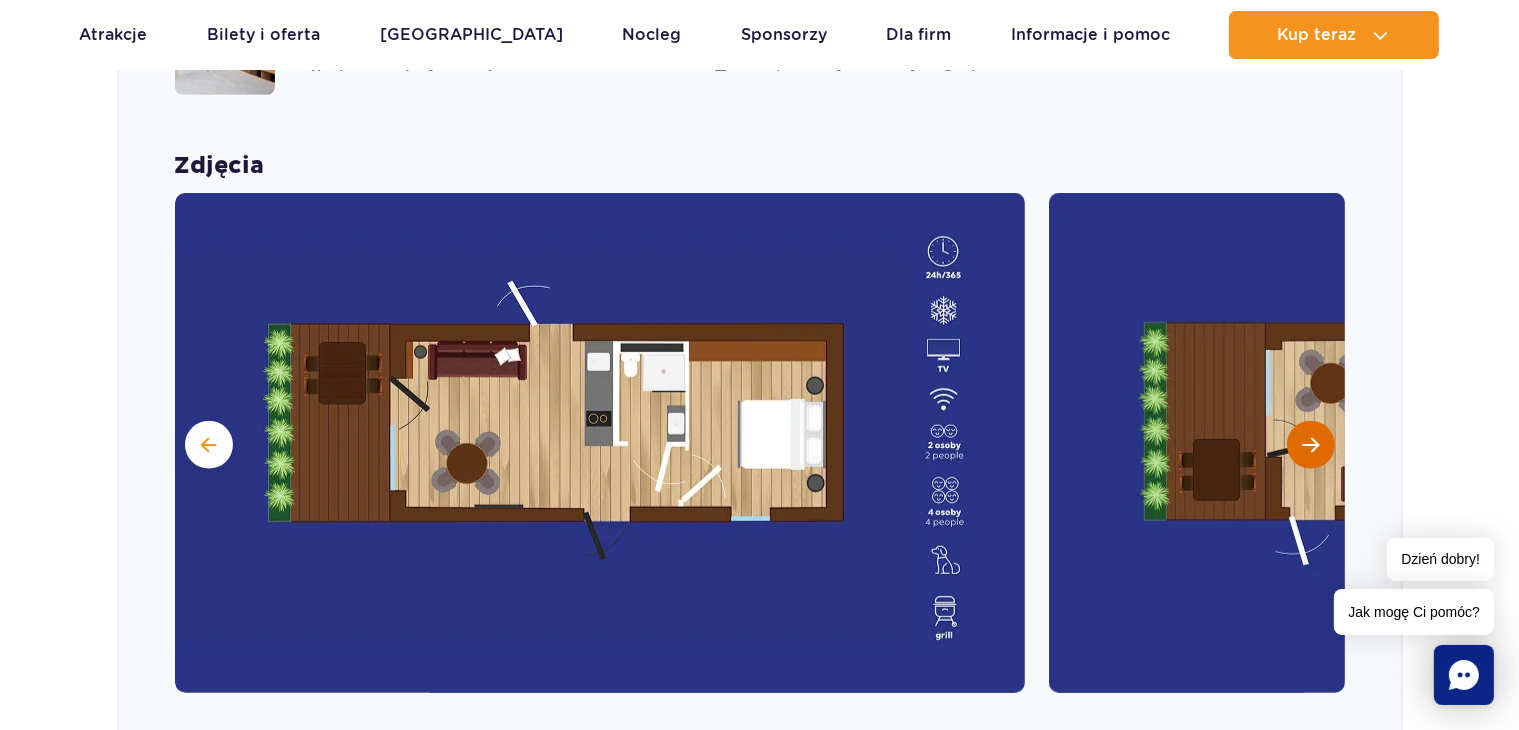 click at bounding box center (1310, 445) 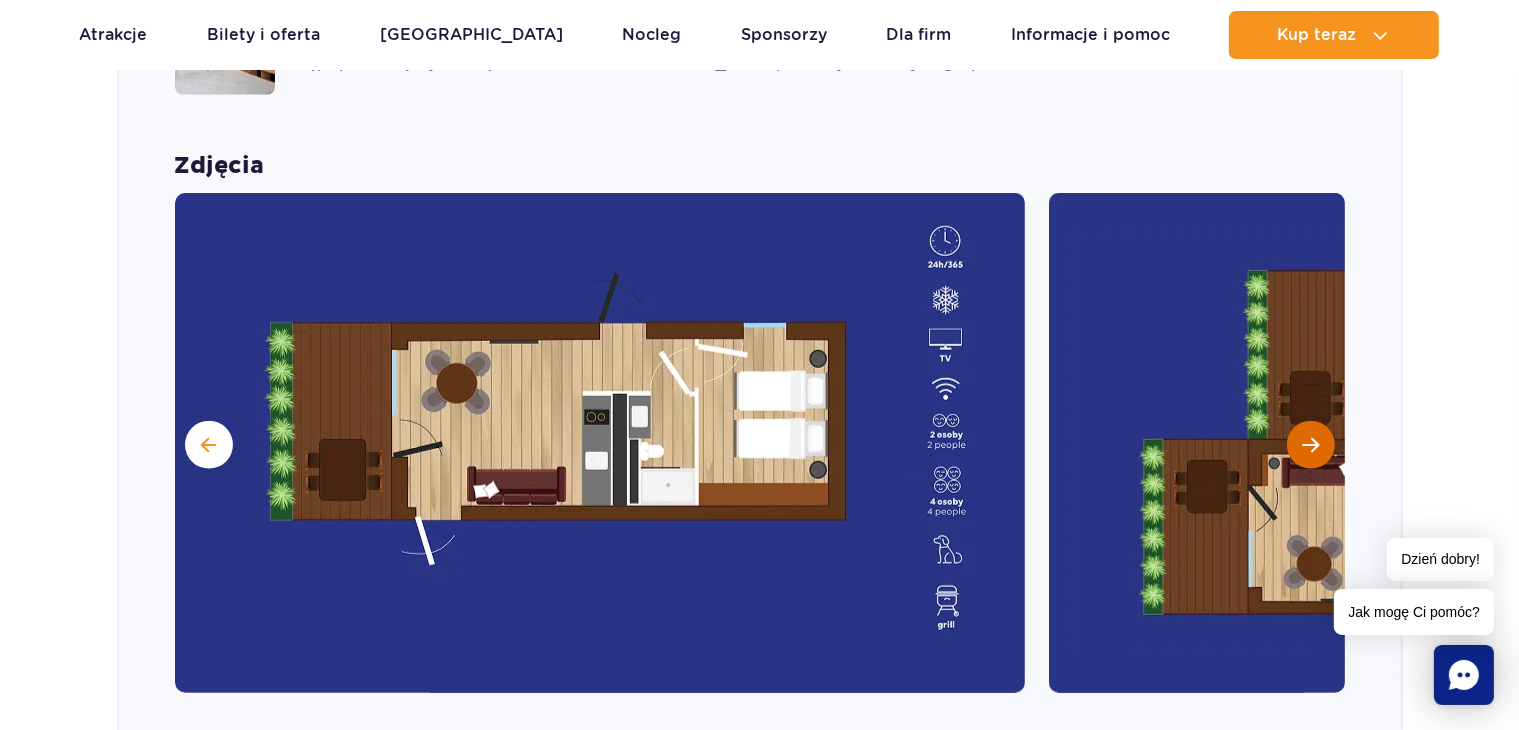 click at bounding box center [1310, 445] 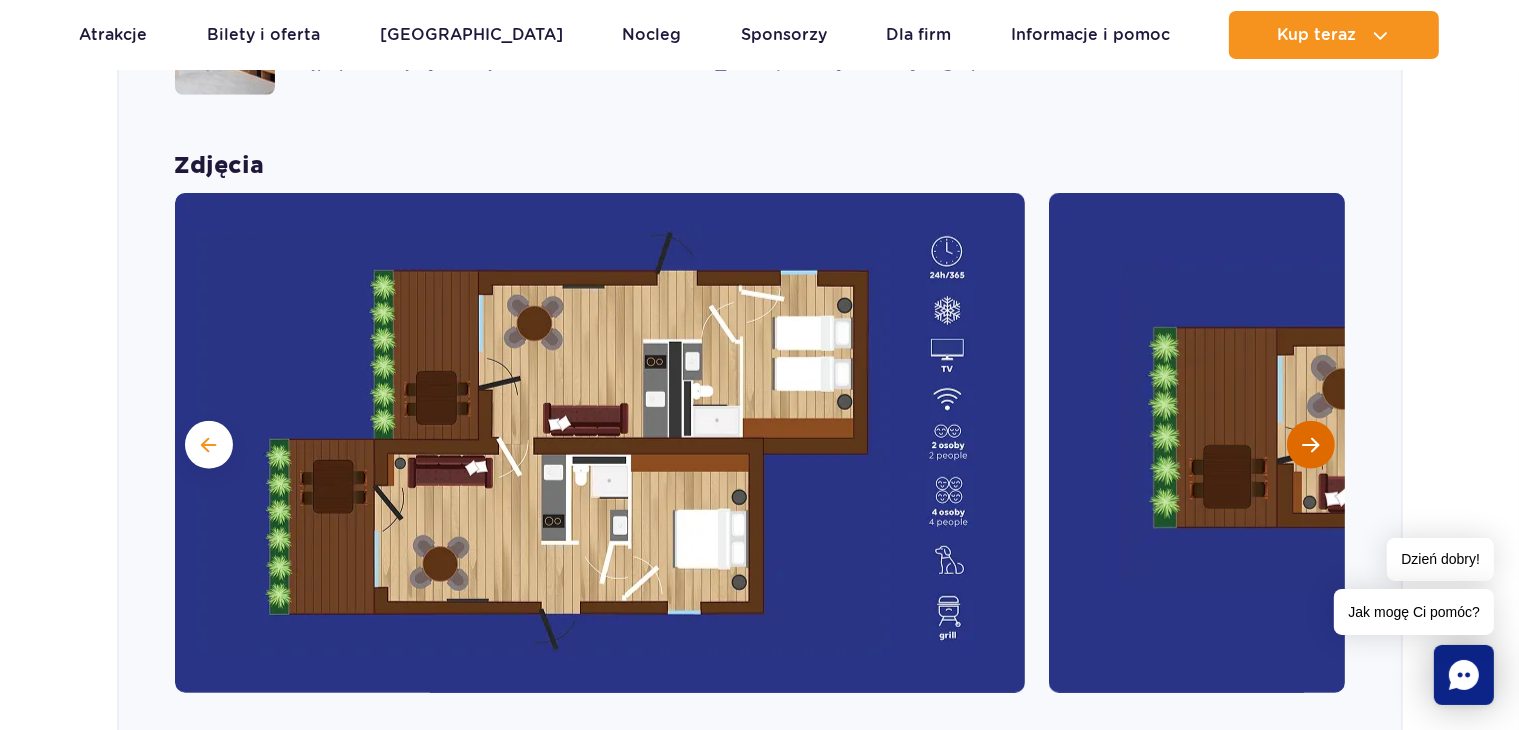 click at bounding box center (1310, 445) 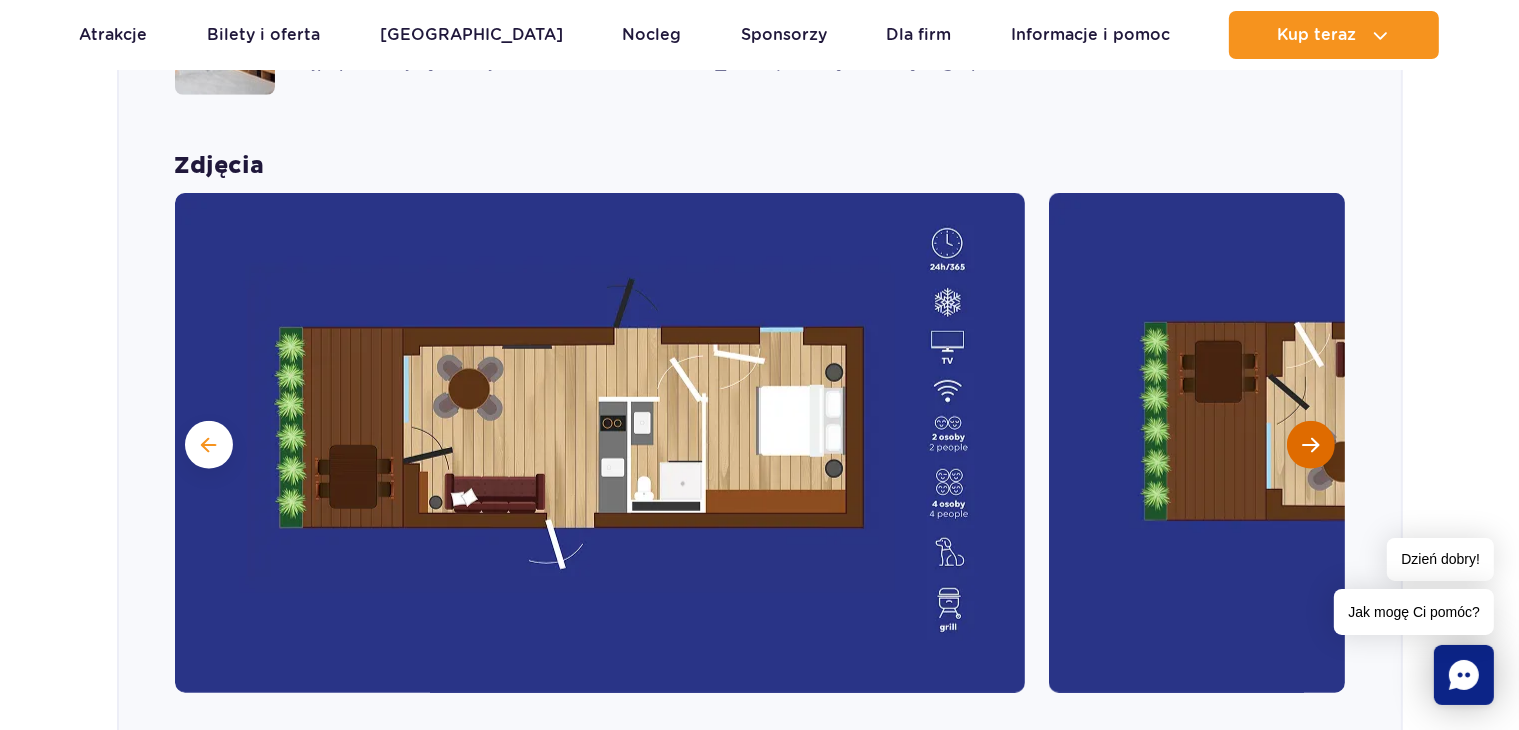 click at bounding box center (1310, 445) 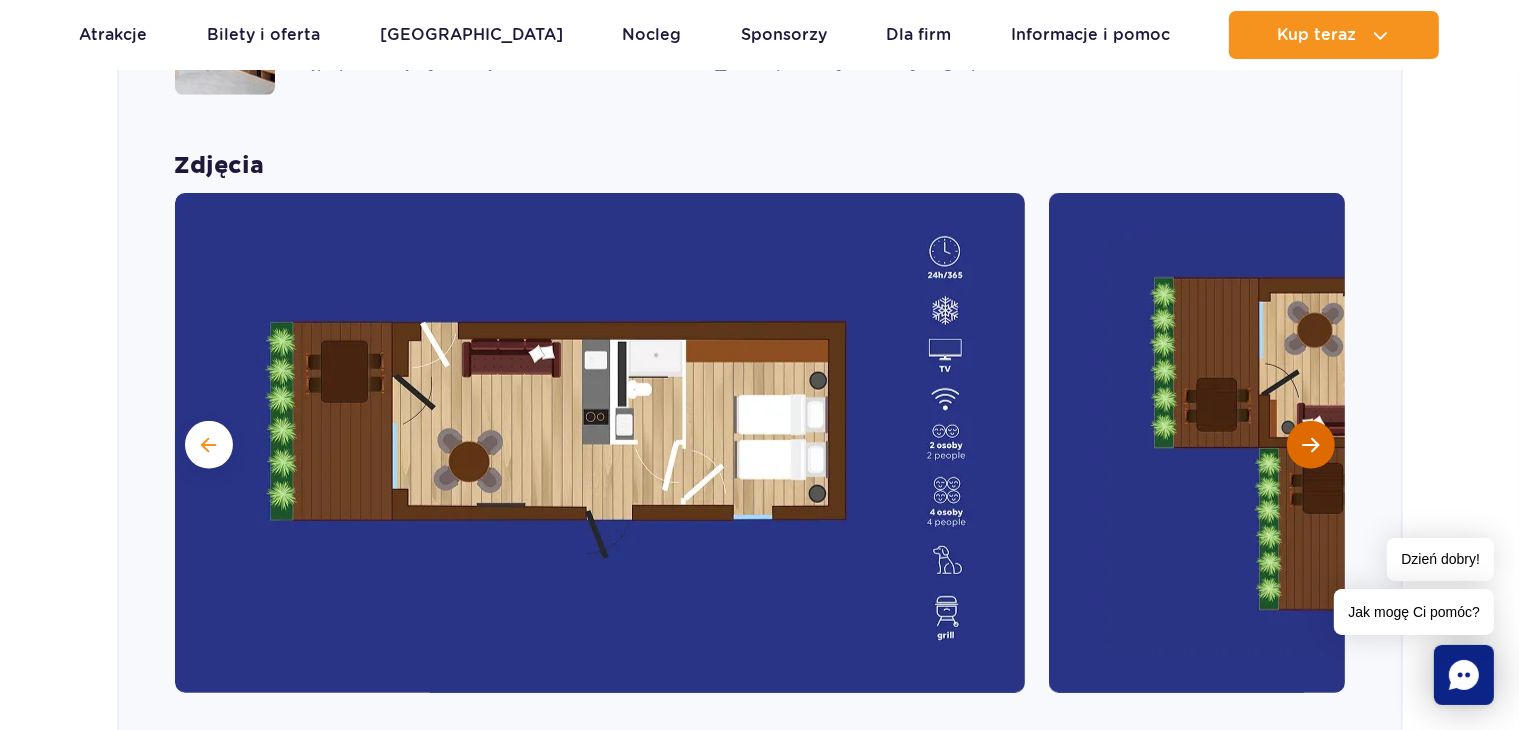 click at bounding box center [1310, 445] 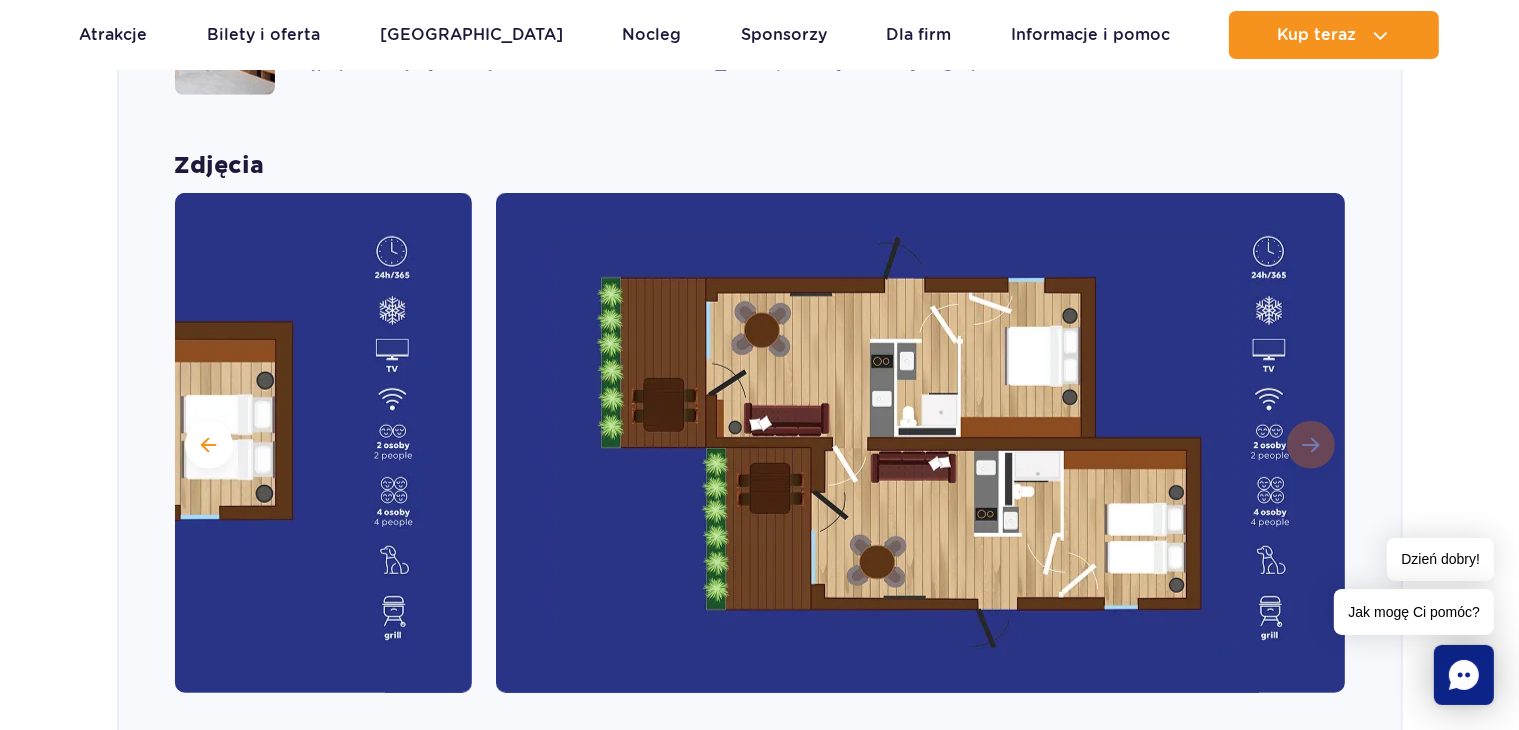 click at bounding box center [921, 443] 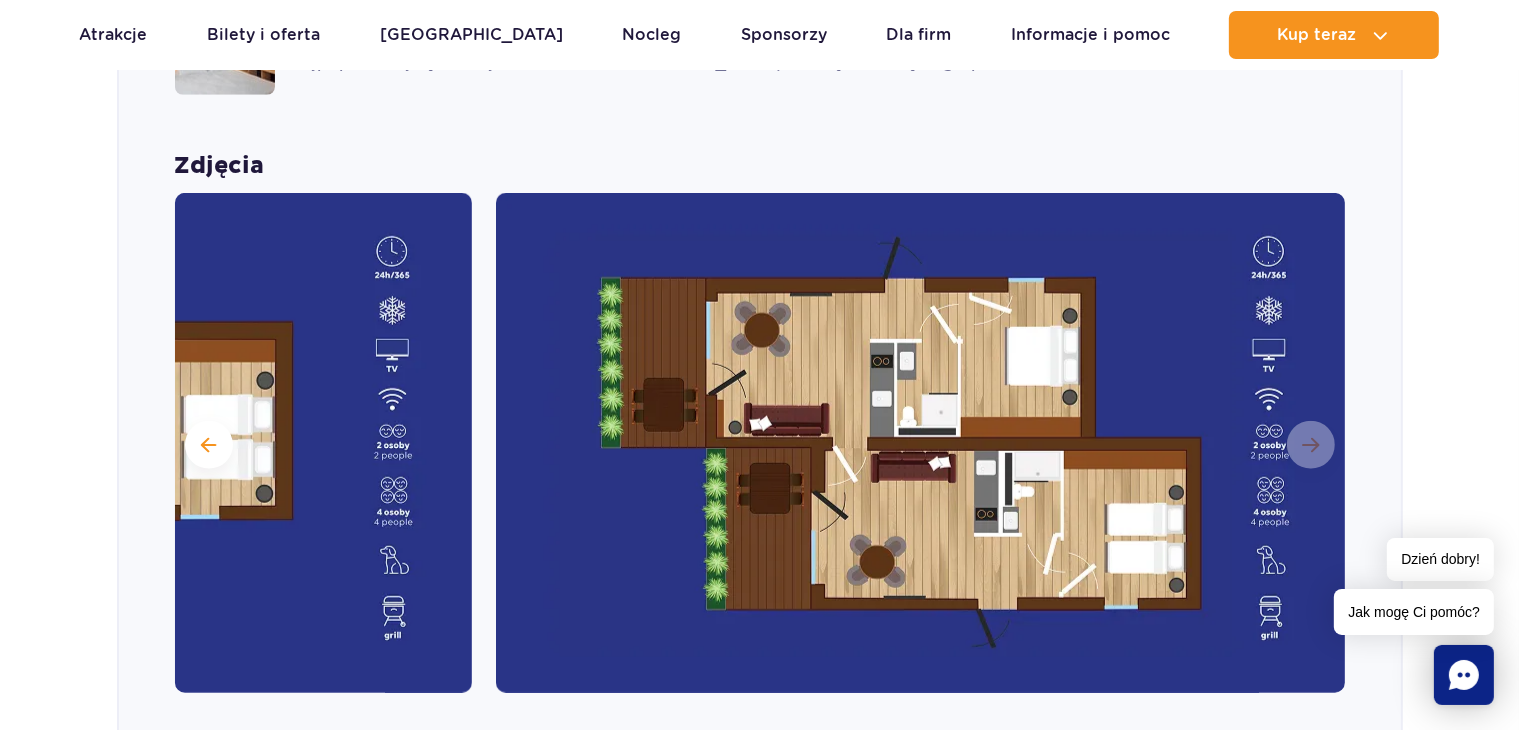 click at bounding box center [921, 443] 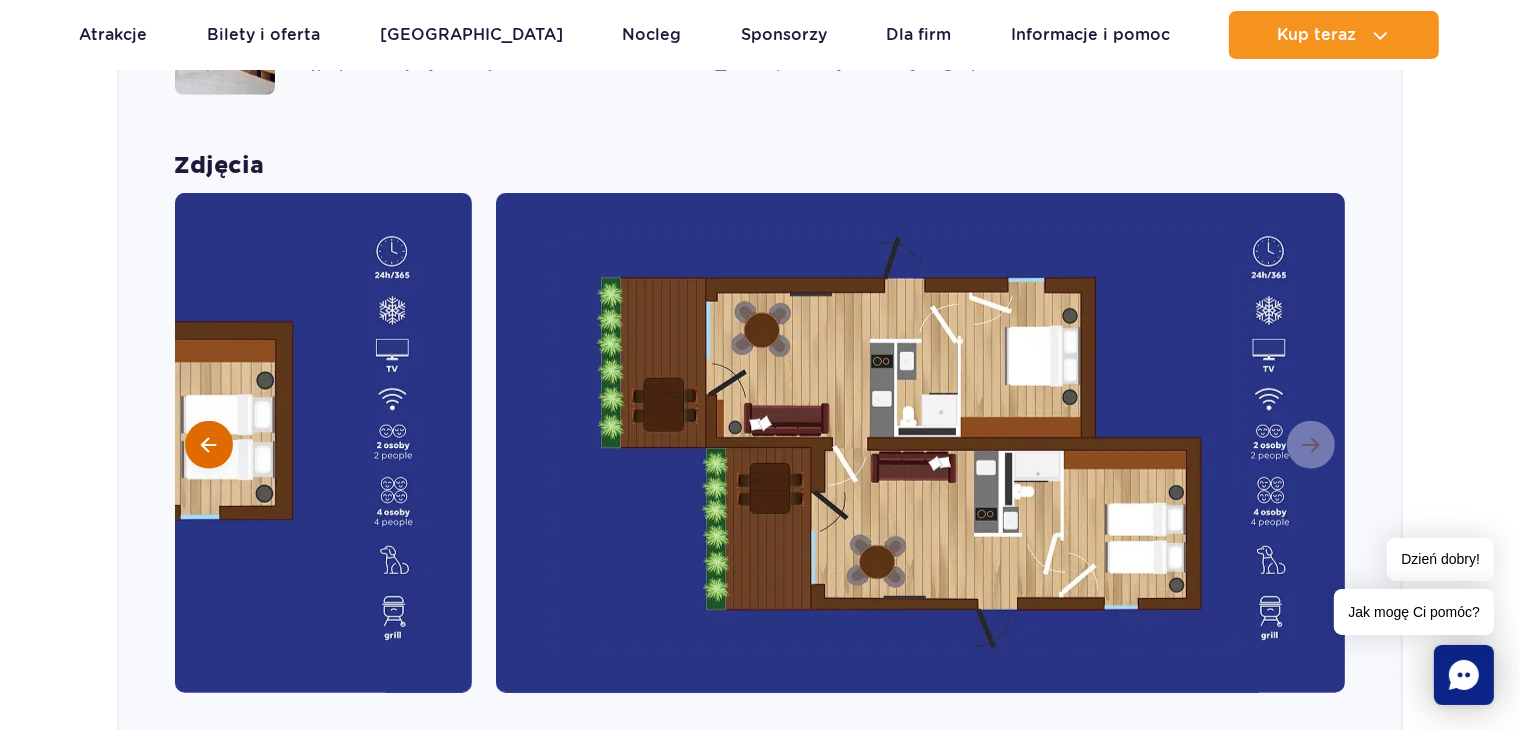 click at bounding box center (209, 445) 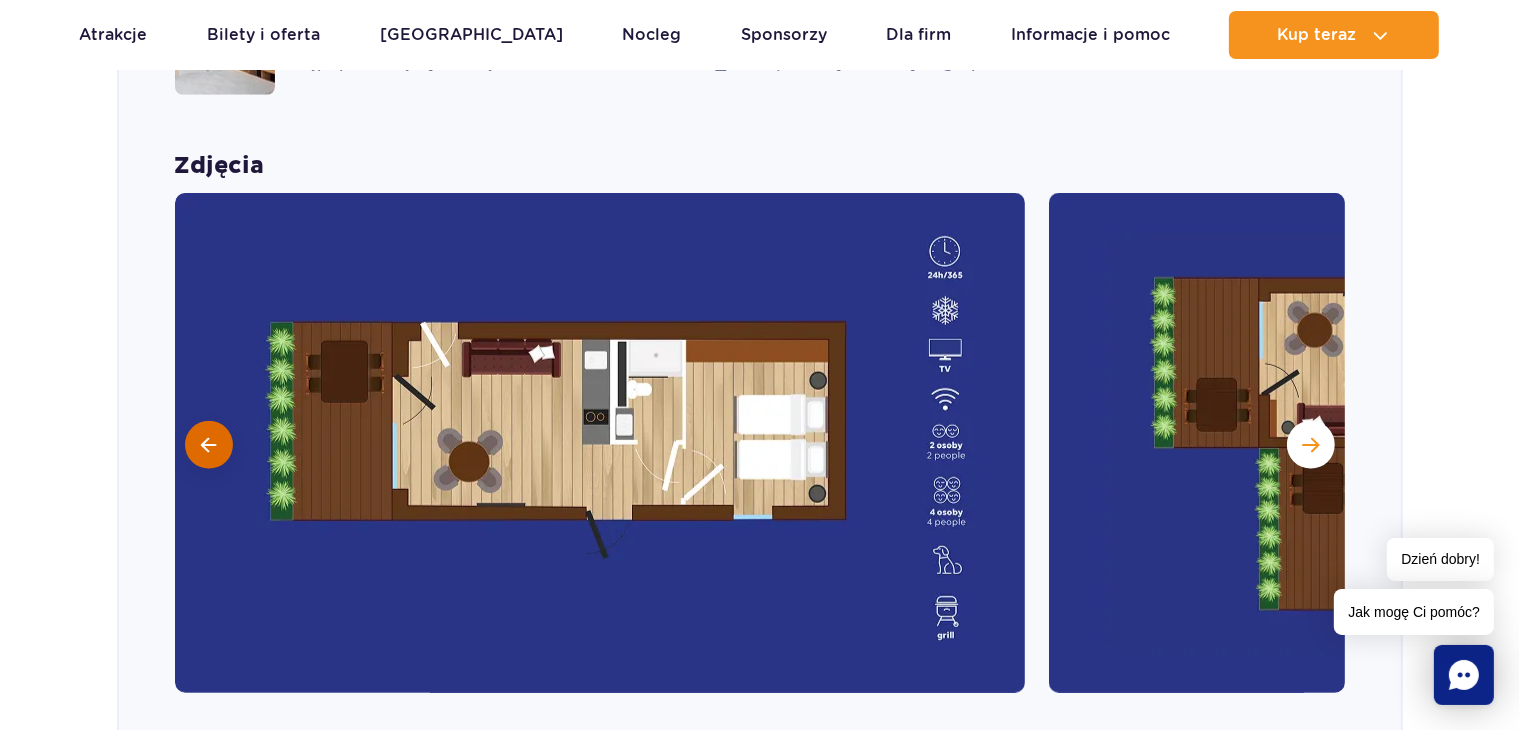 click at bounding box center (209, 445) 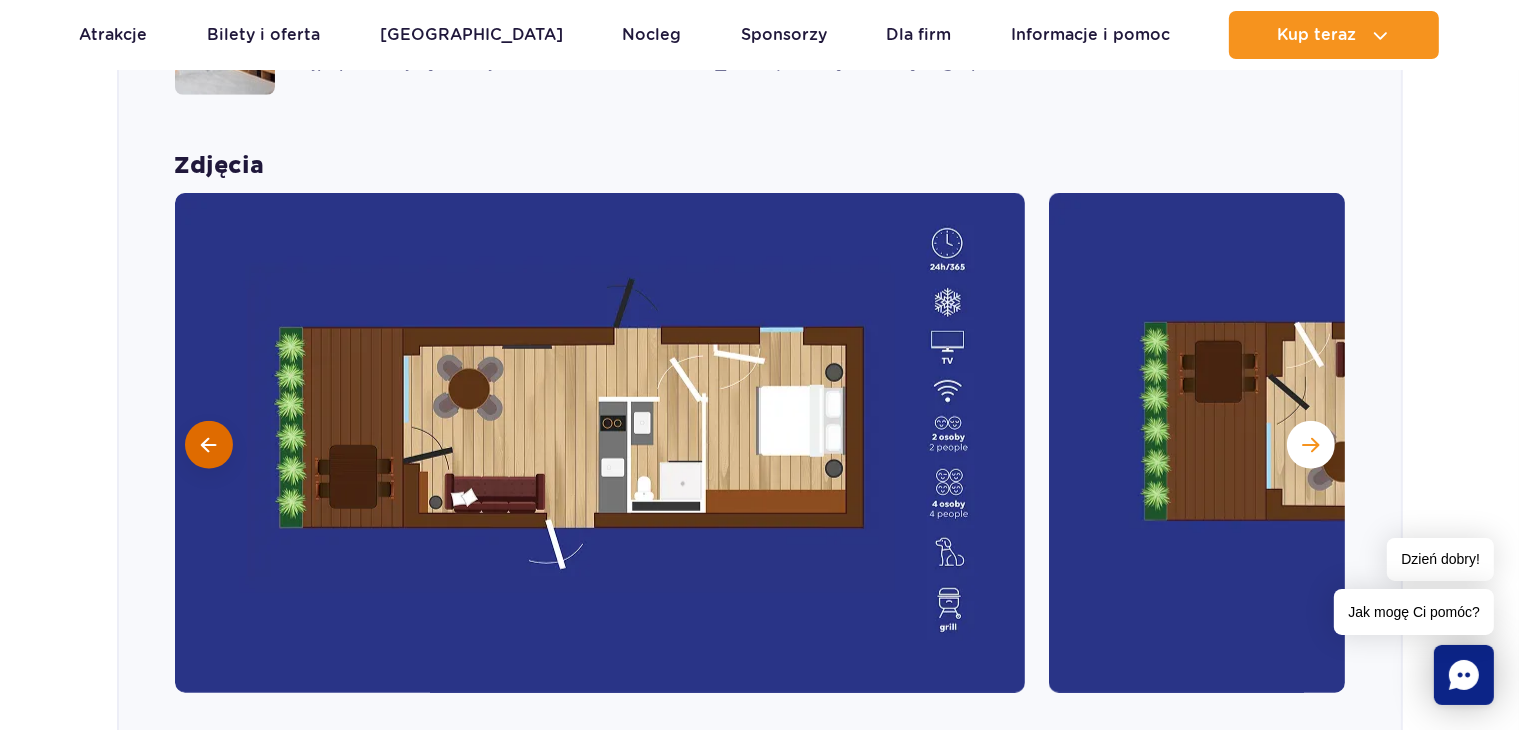 click at bounding box center [209, 445] 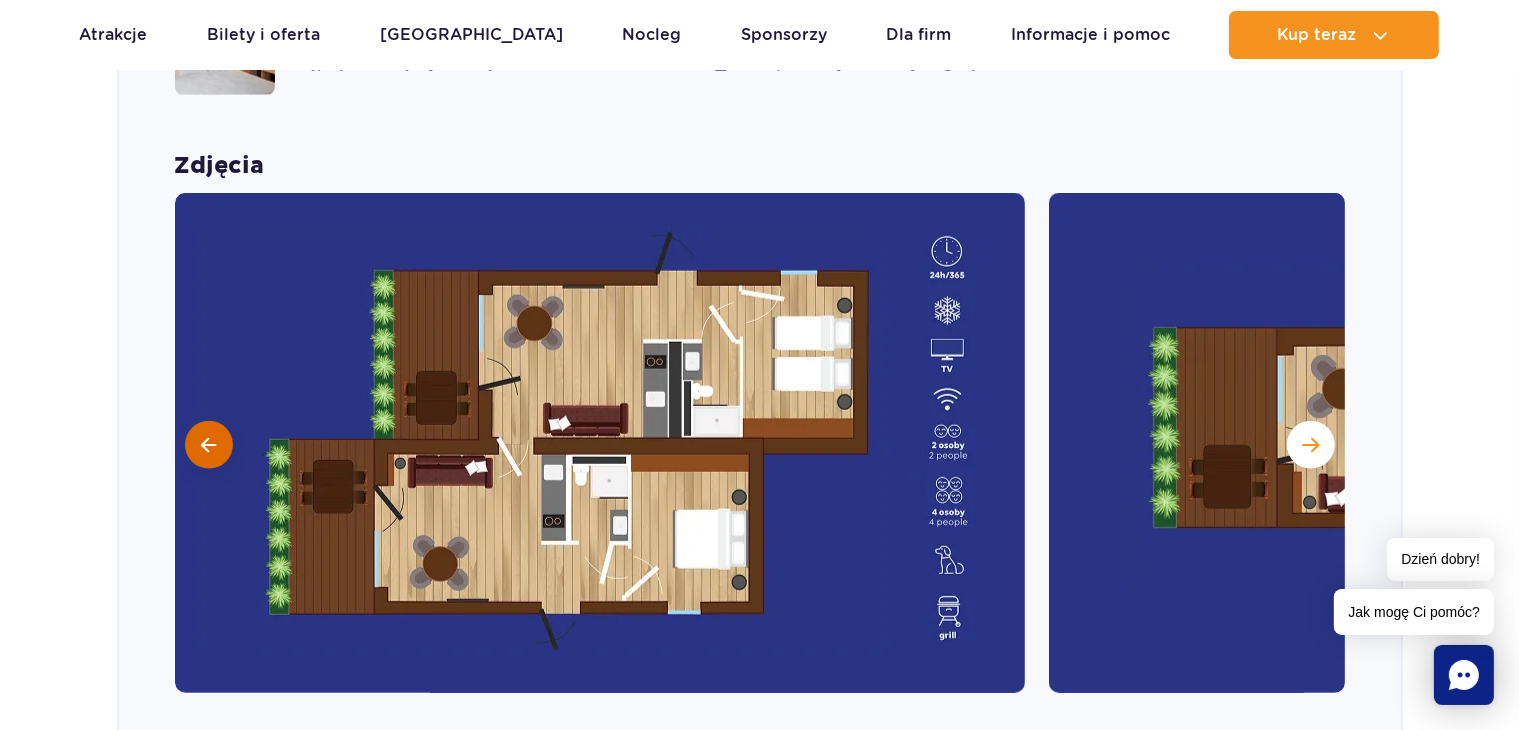 click at bounding box center (209, 445) 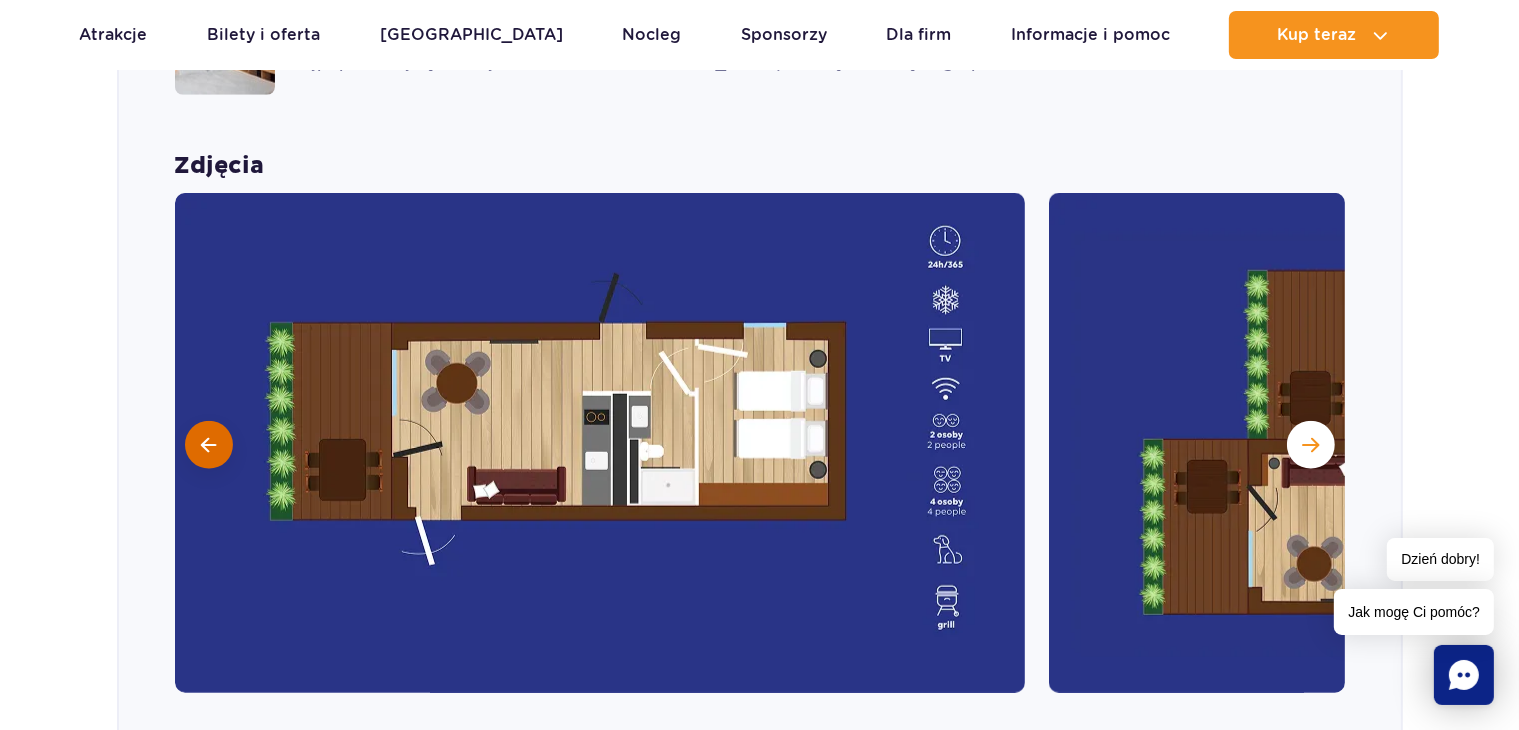 click at bounding box center [209, 445] 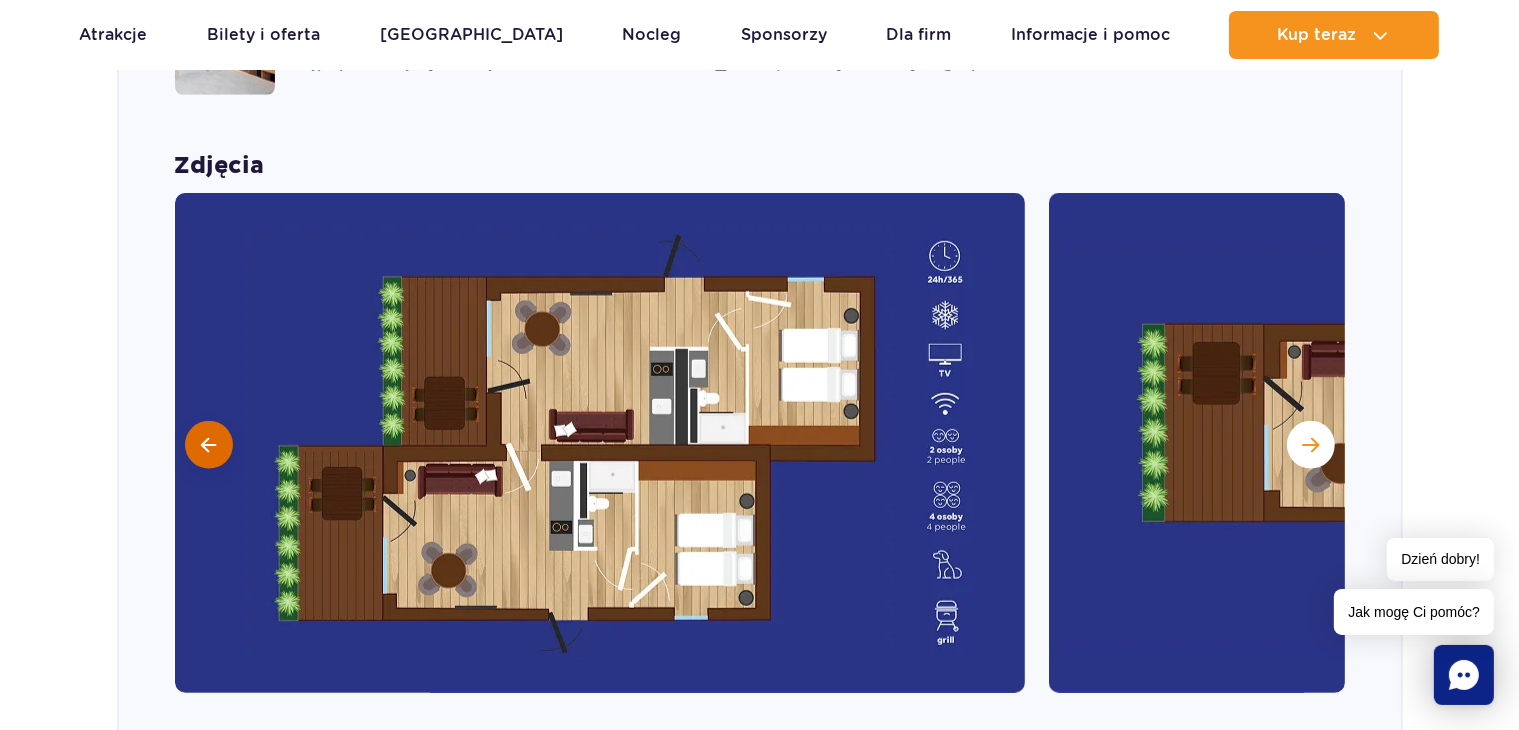 click at bounding box center [209, 445] 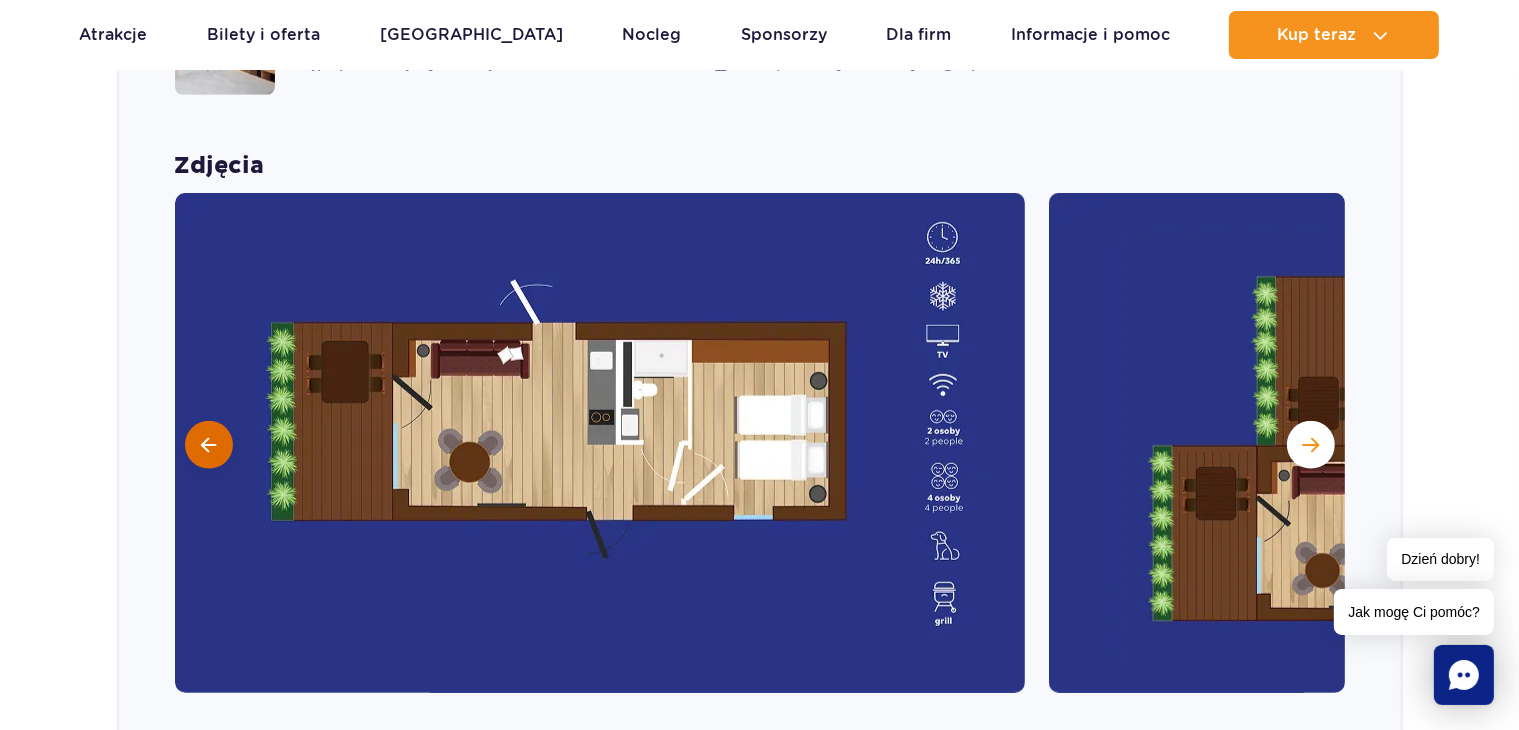 click at bounding box center [209, 445] 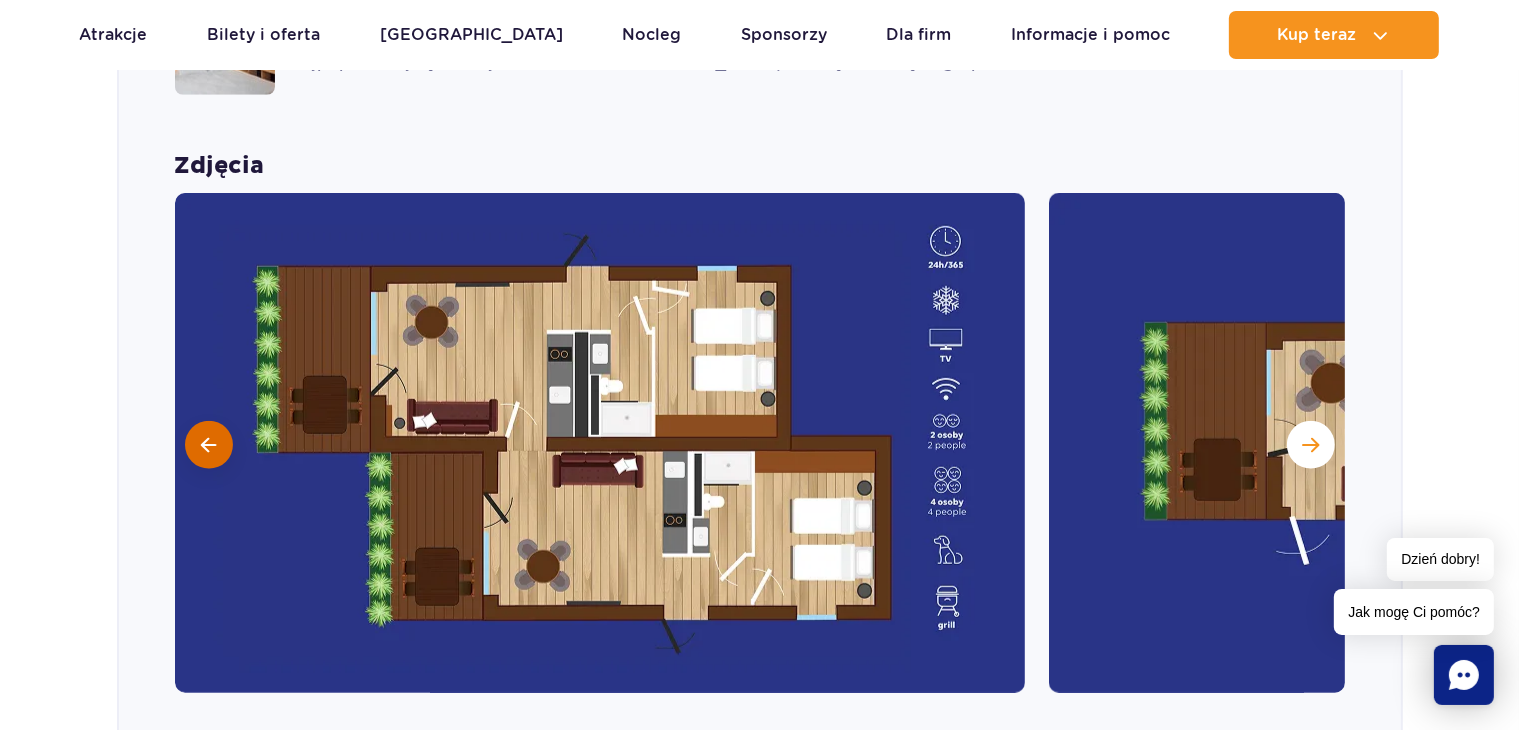 click at bounding box center (208, 445) 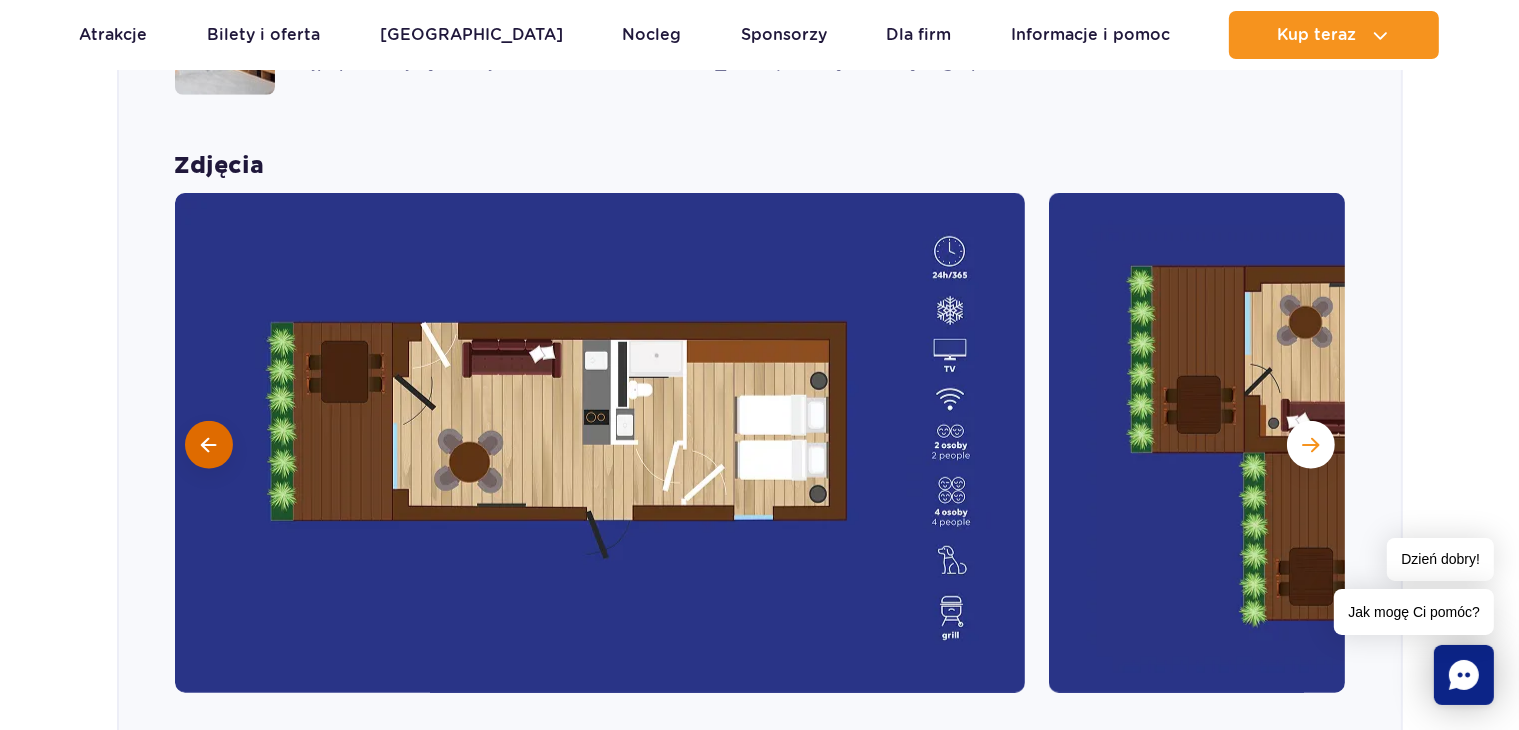 click at bounding box center [208, 445] 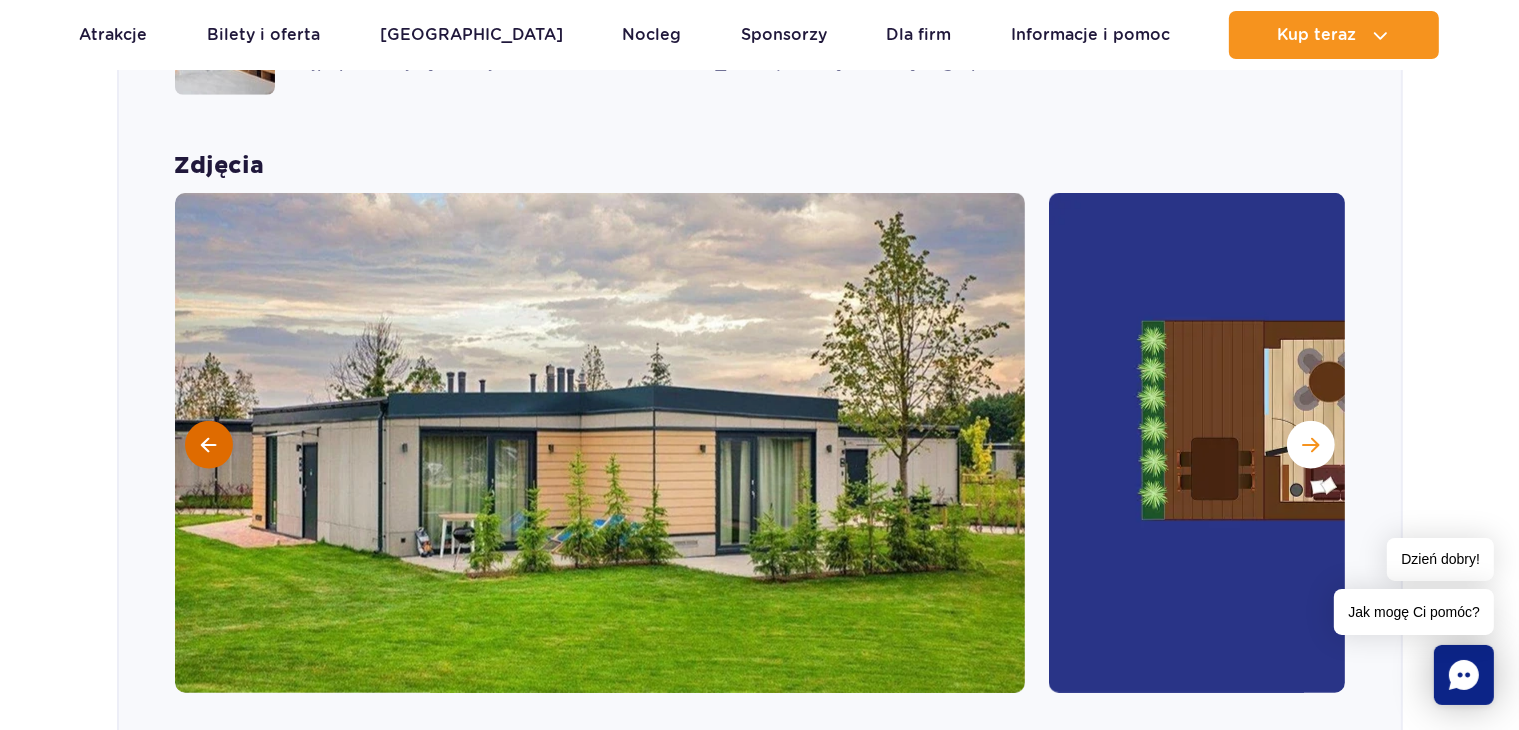 click at bounding box center (208, 445) 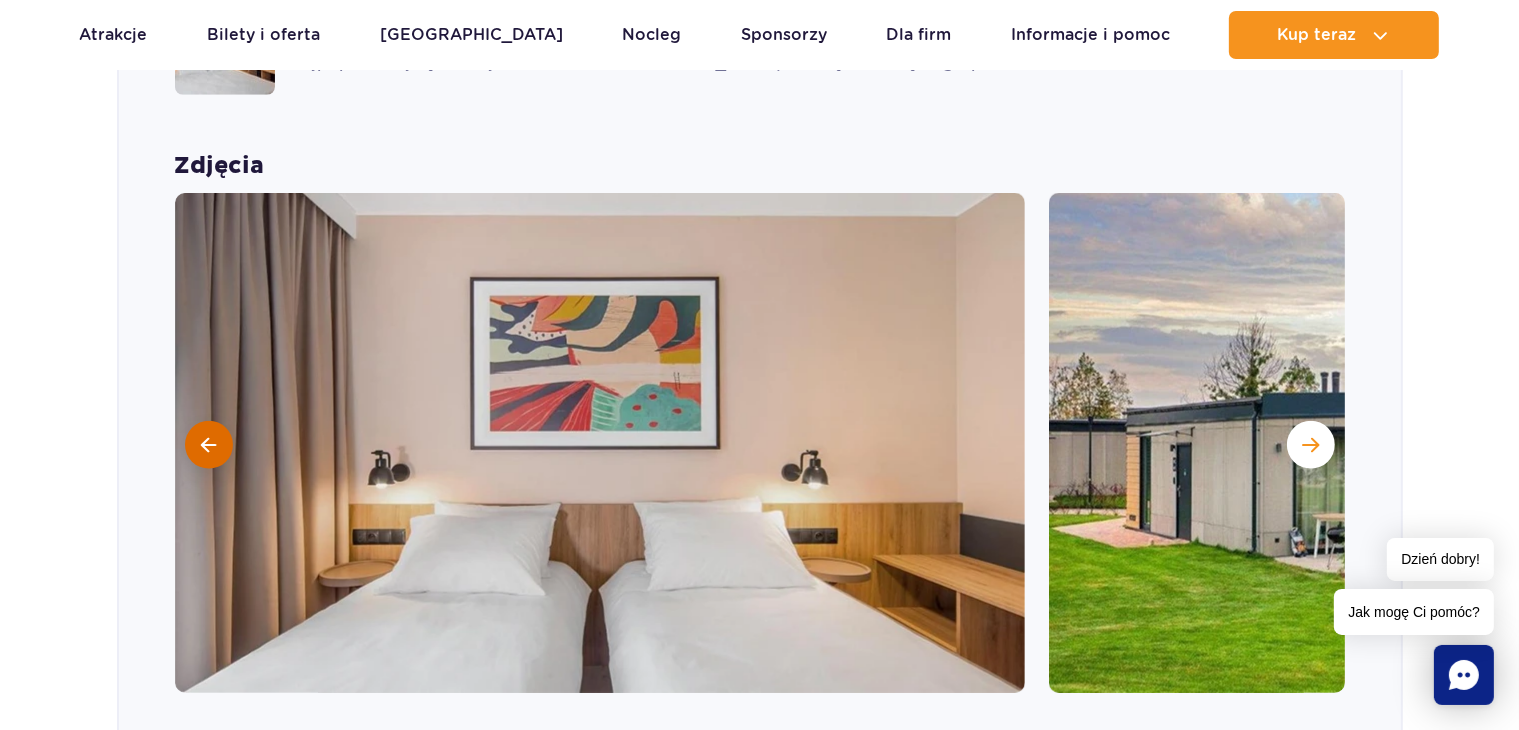 click at bounding box center (208, 445) 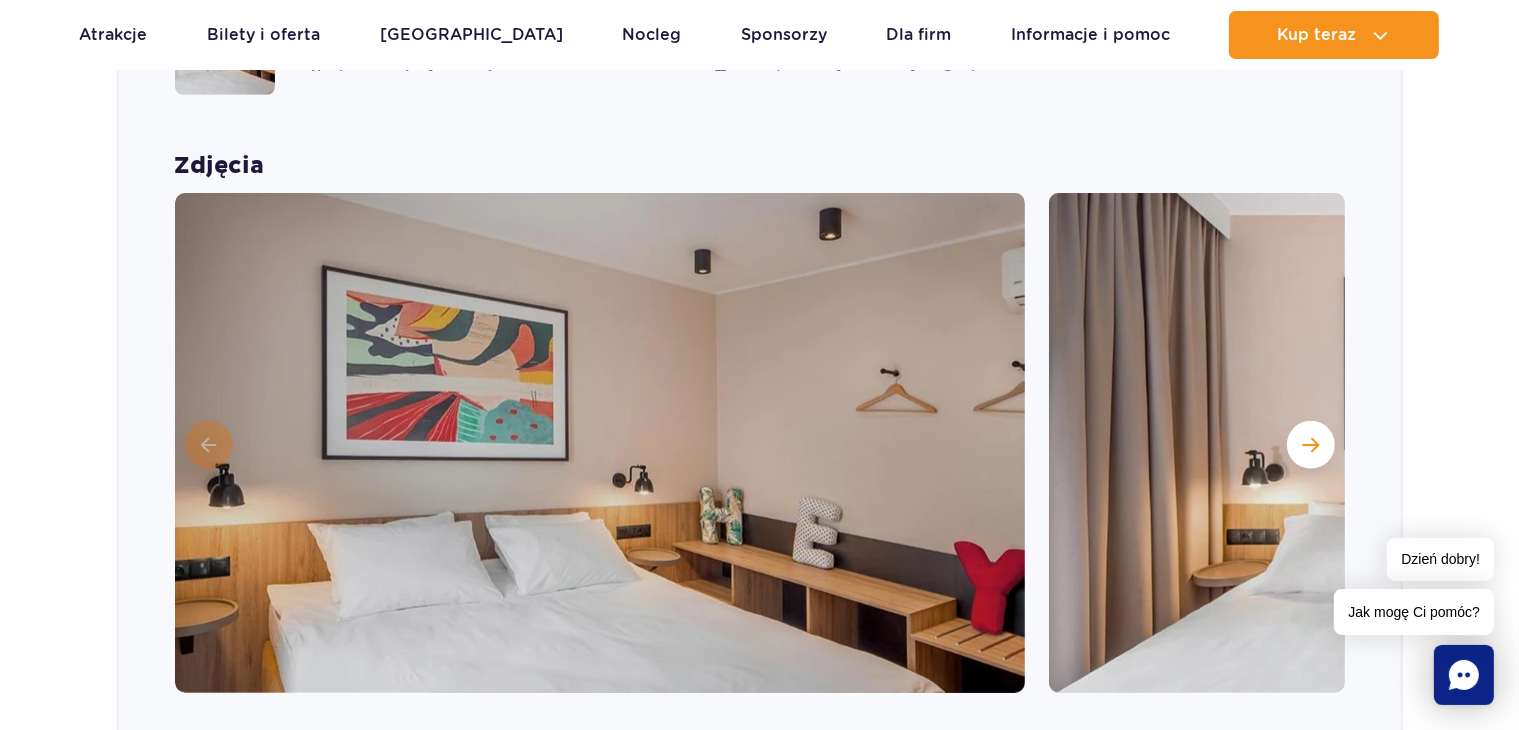click at bounding box center (600, 443) 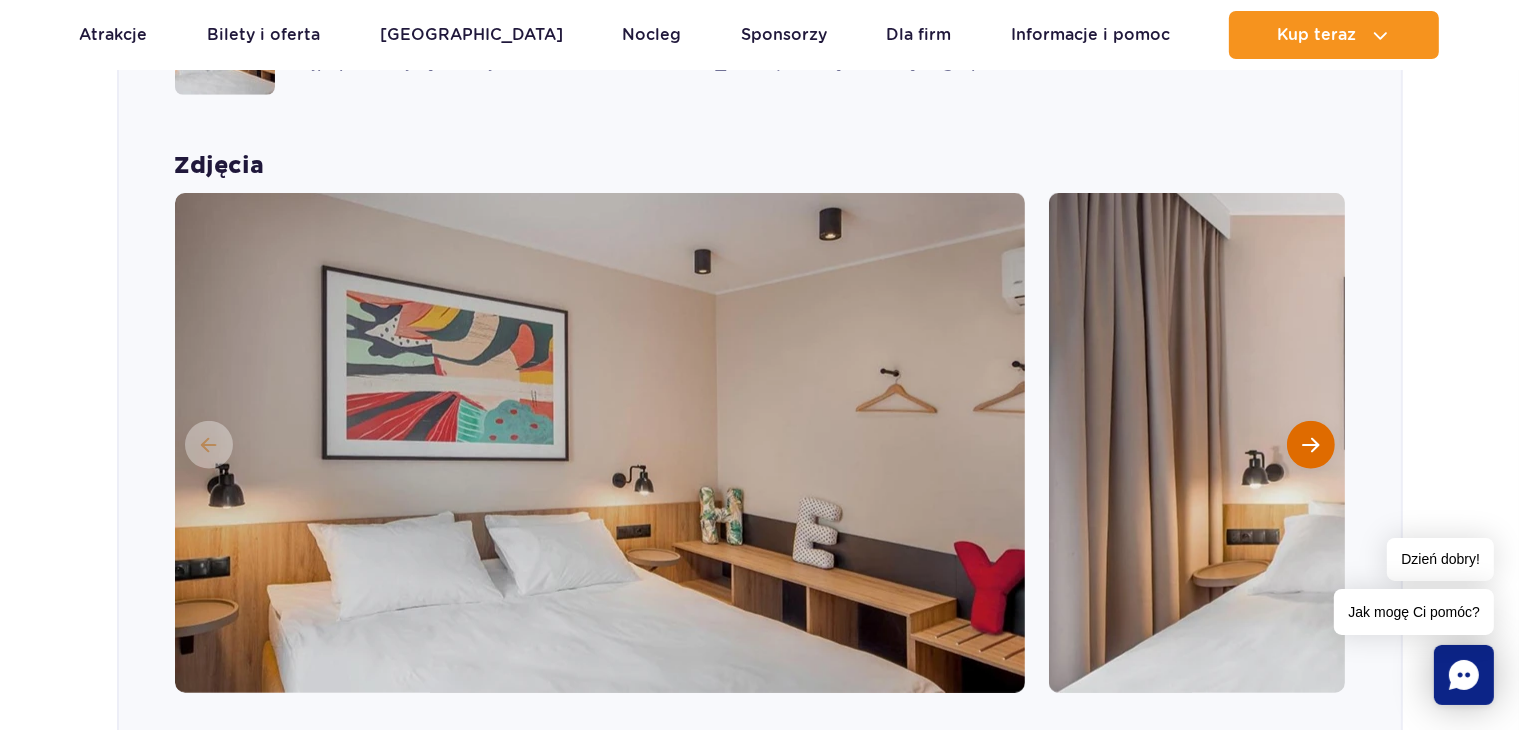 click at bounding box center (1311, 445) 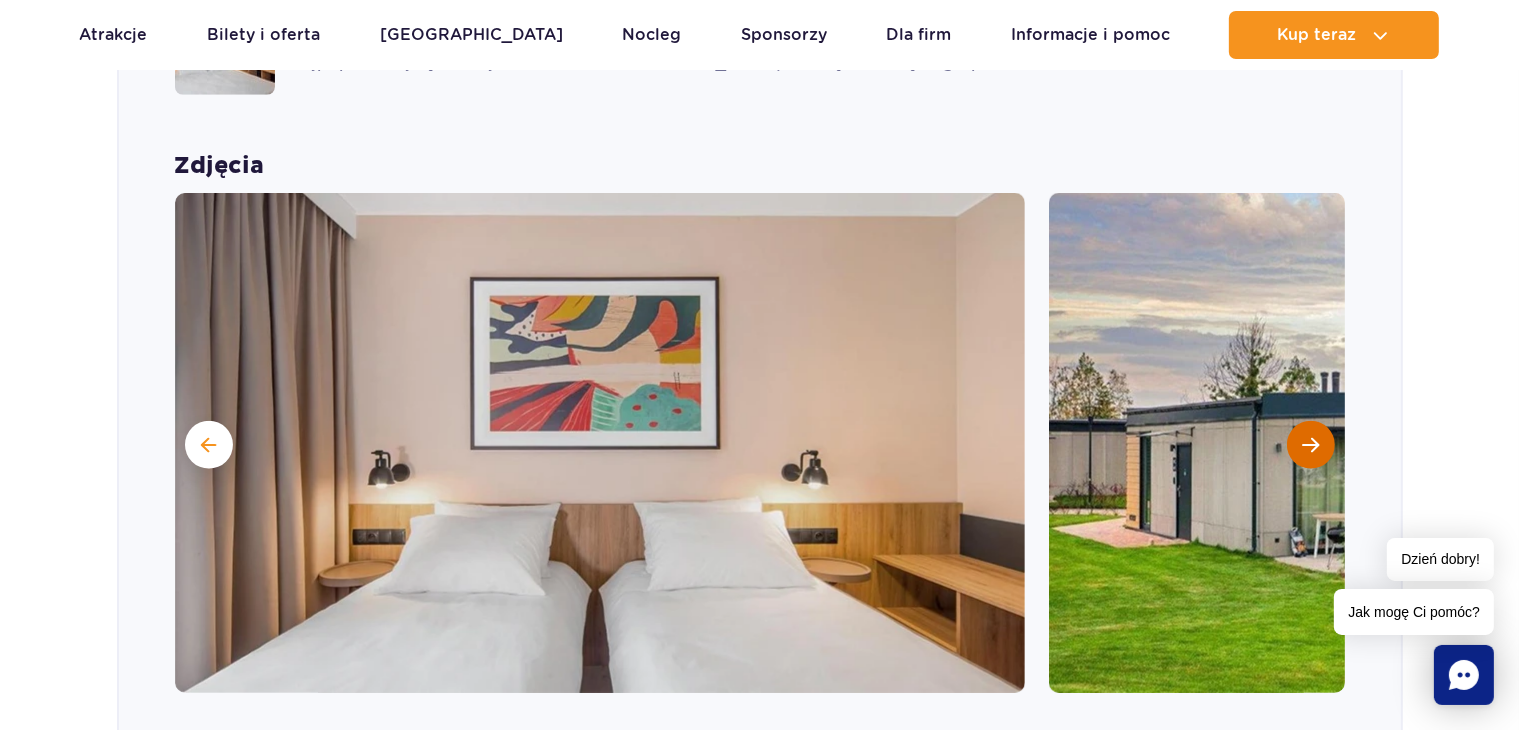 click at bounding box center [1311, 445] 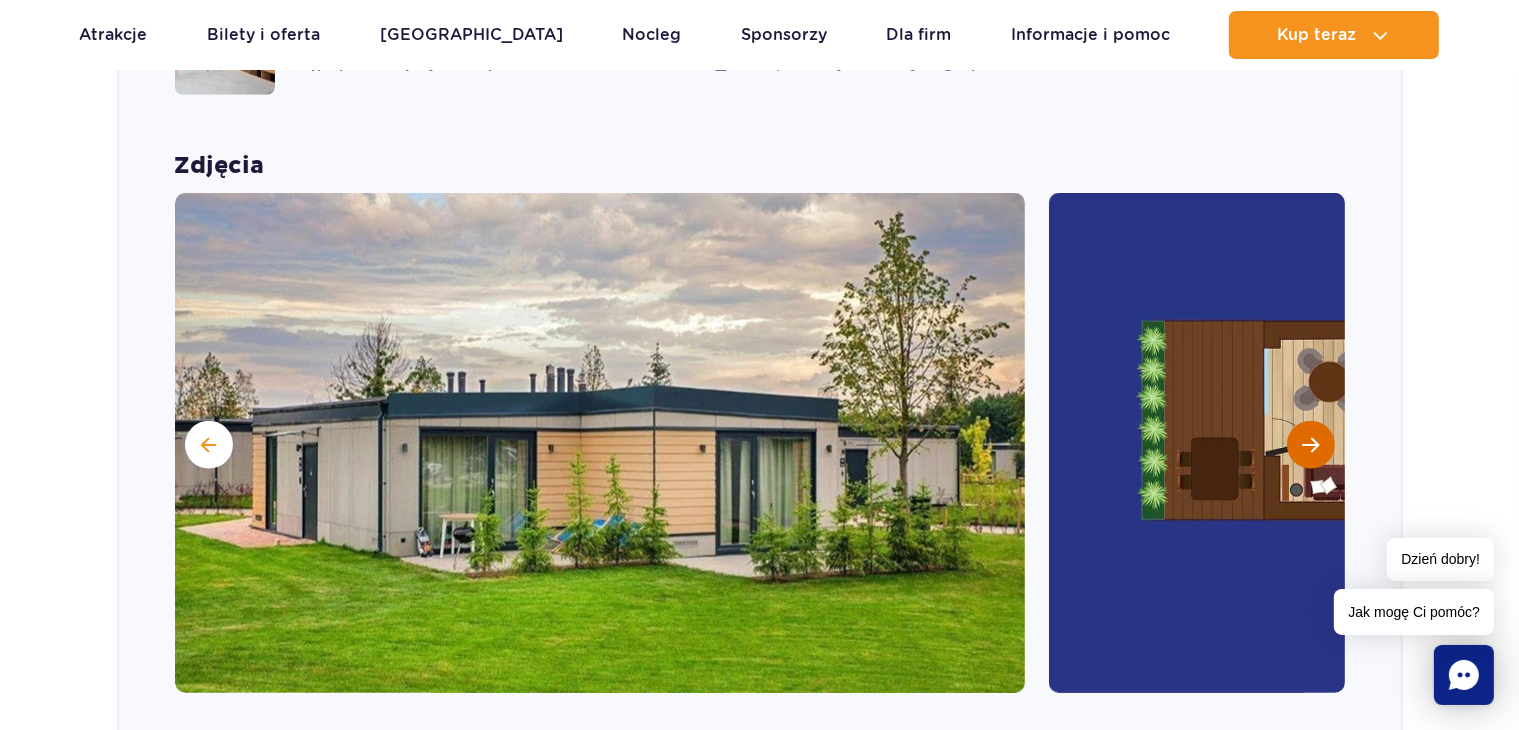 click at bounding box center (1311, 445) 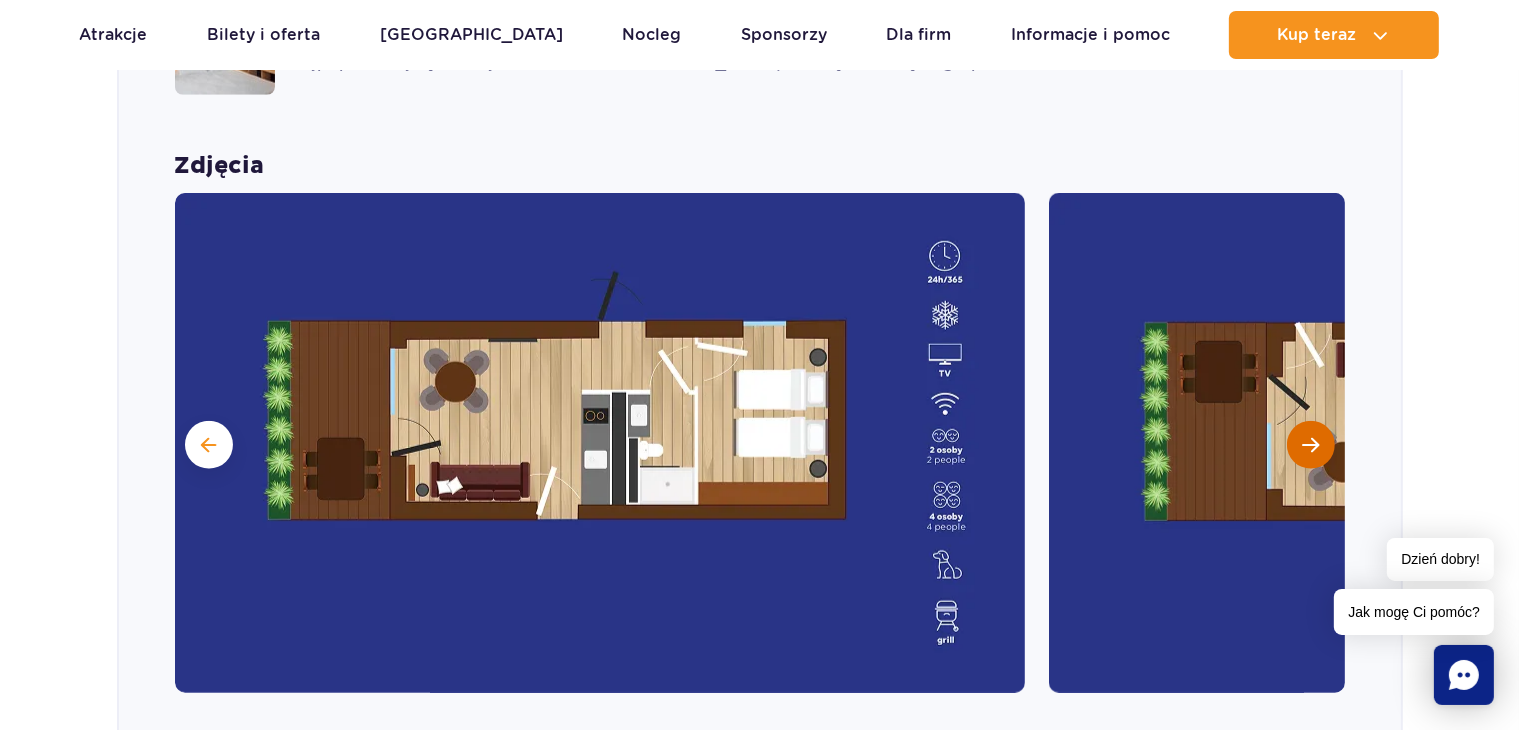 click at bounding box center (1311, 445) 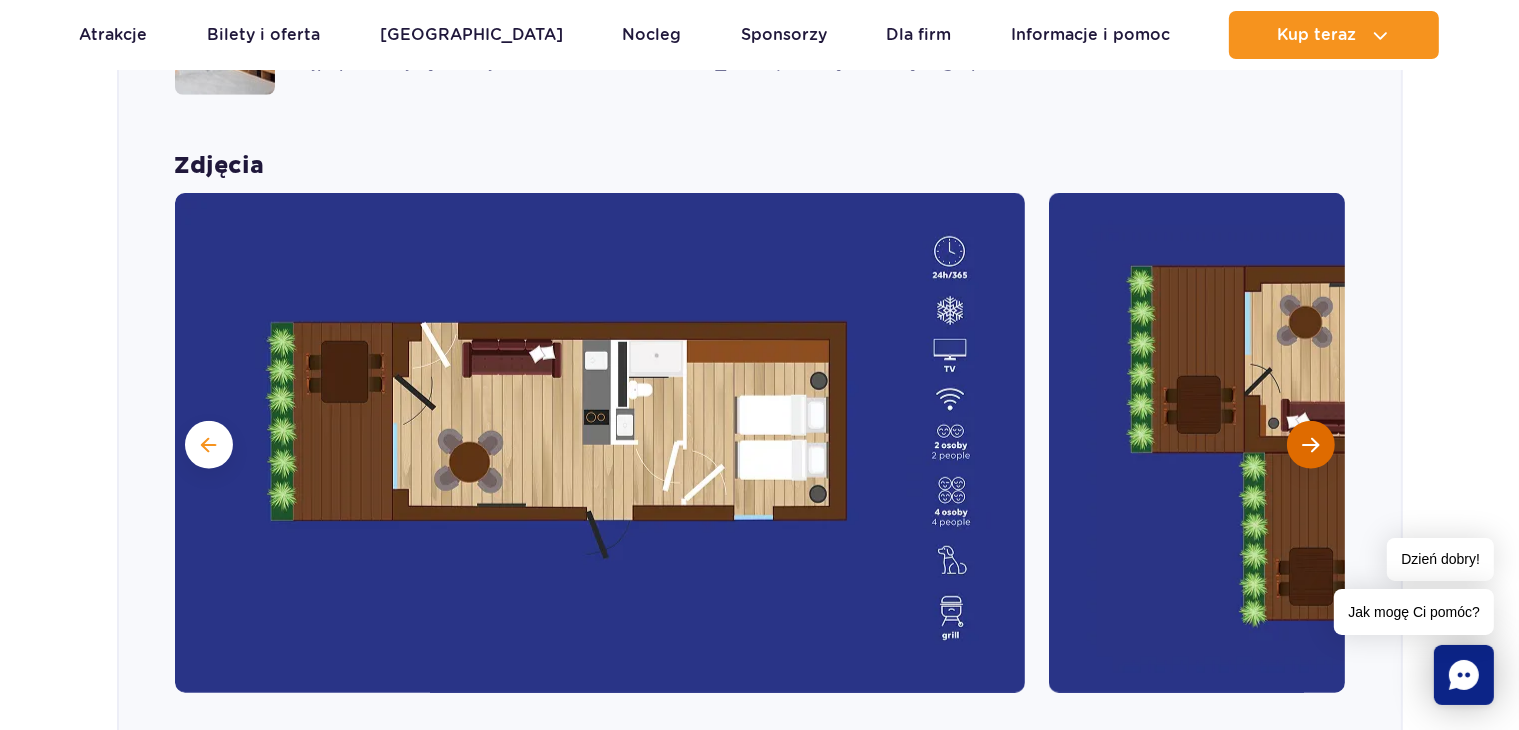 click at bounding box center [1310, 445] 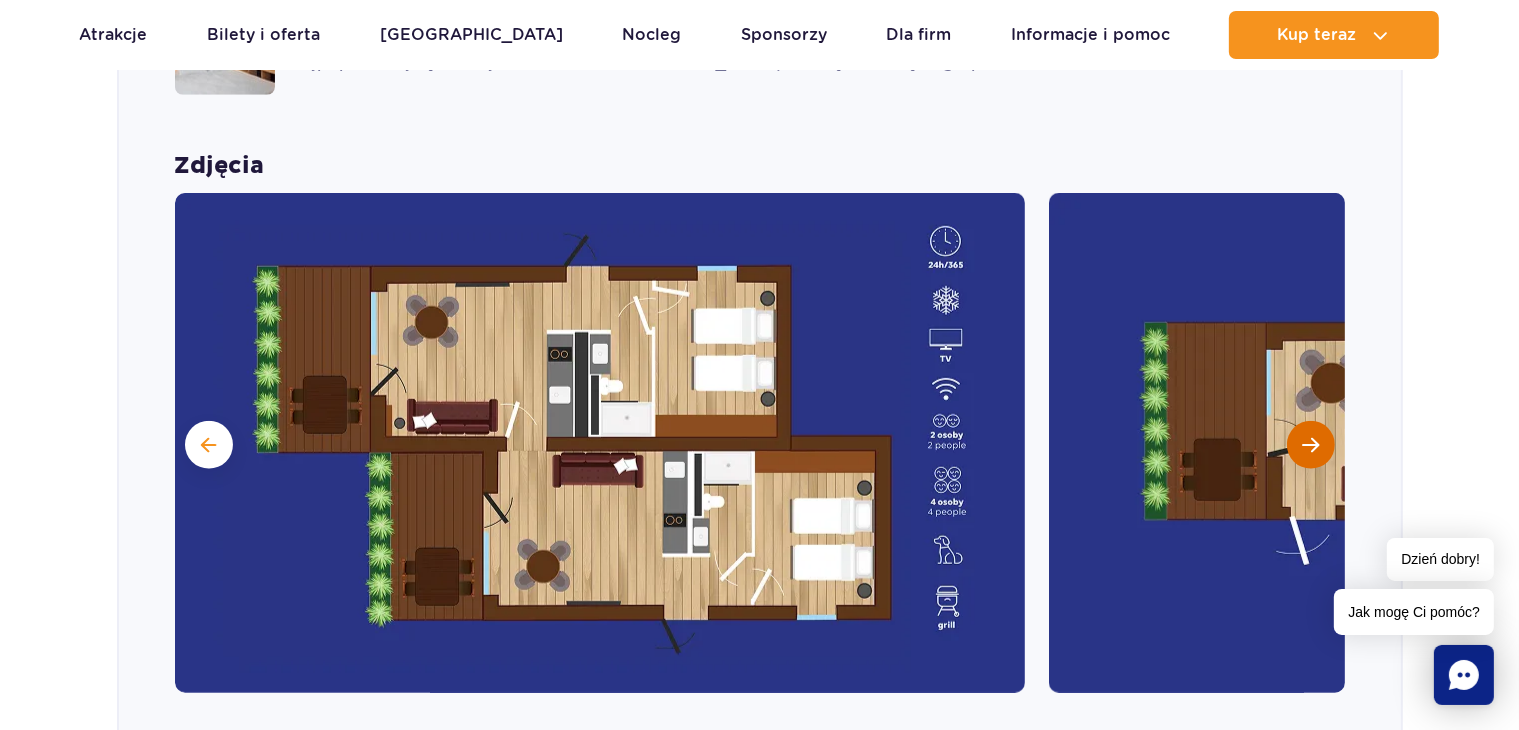 click at bounding box center (1311, 445) 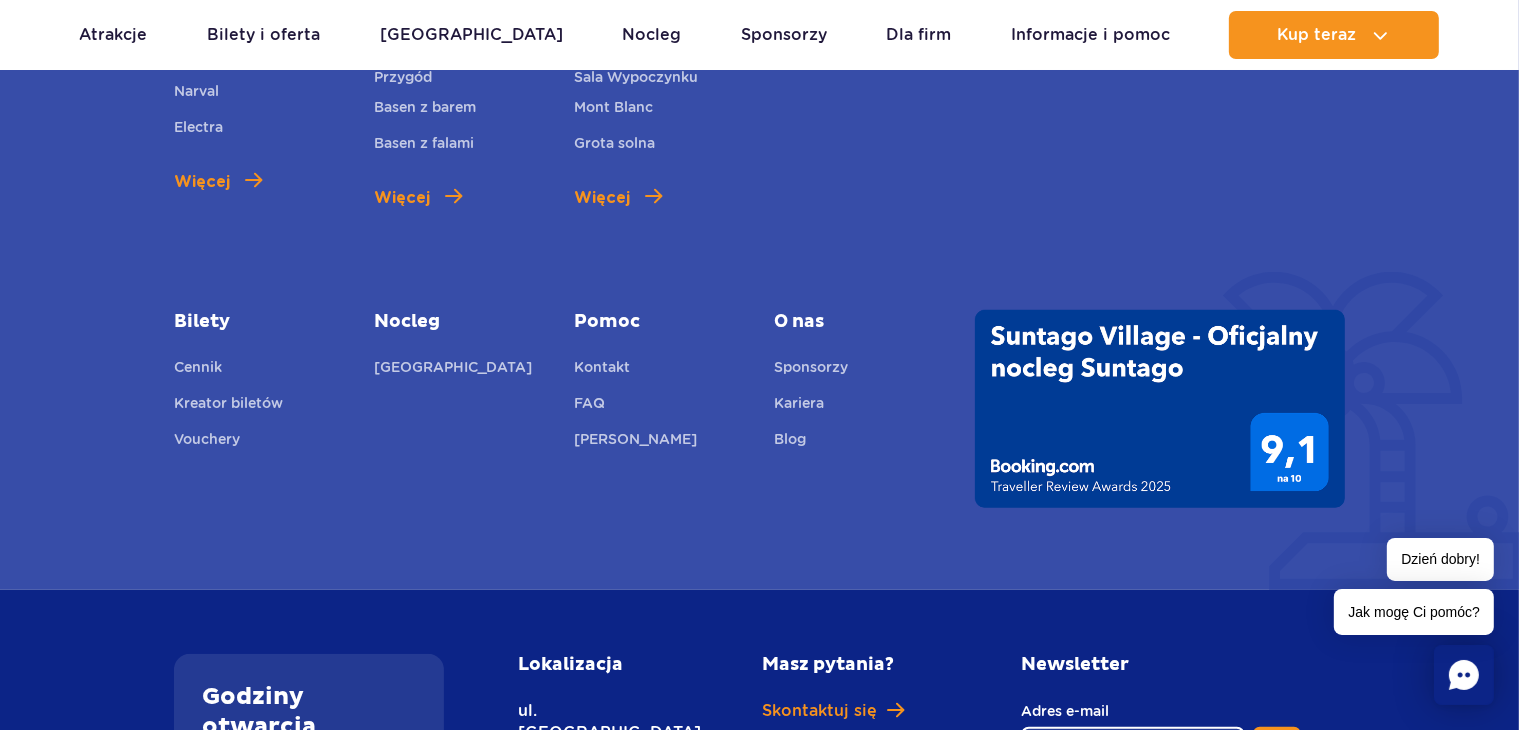 scroll, scrollTop: 8920, scrollLeft: 0, axis: vertical 